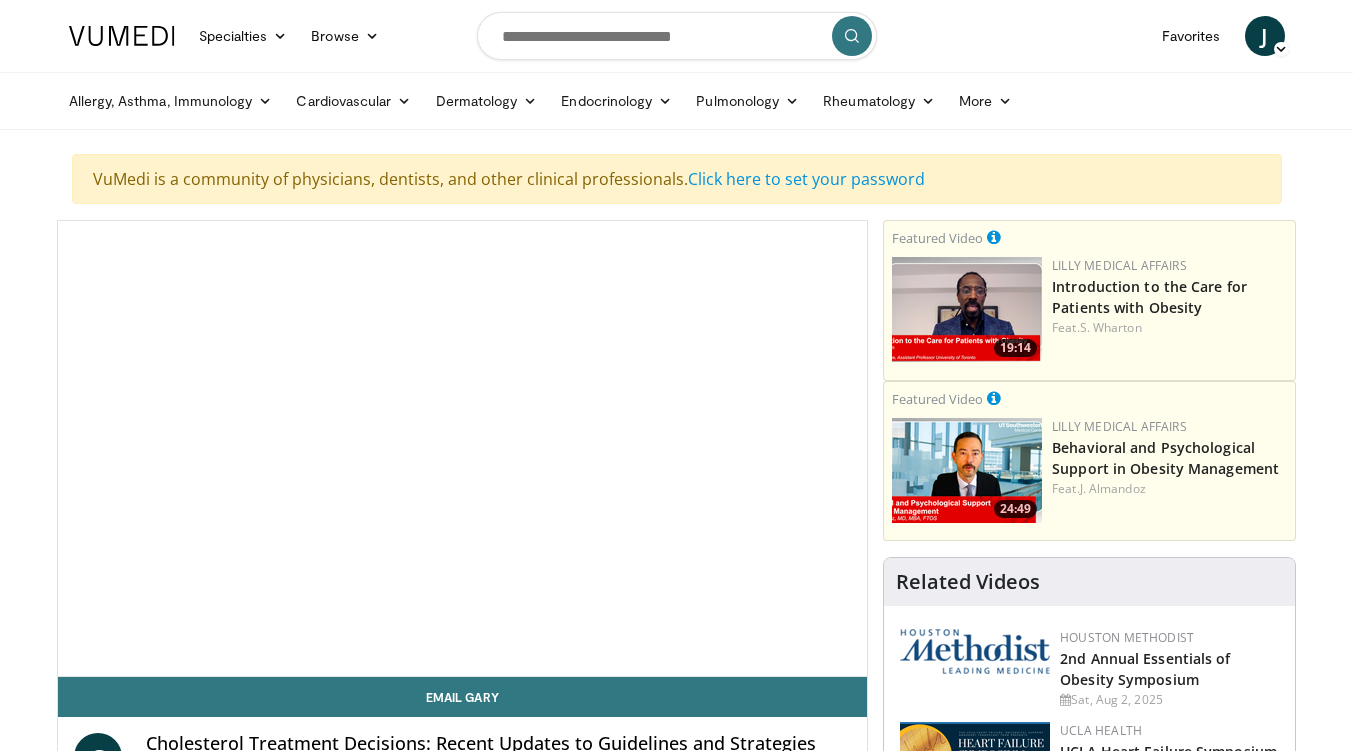 scroll, scrollTop: 0, scrollLeft: 0, axis: both 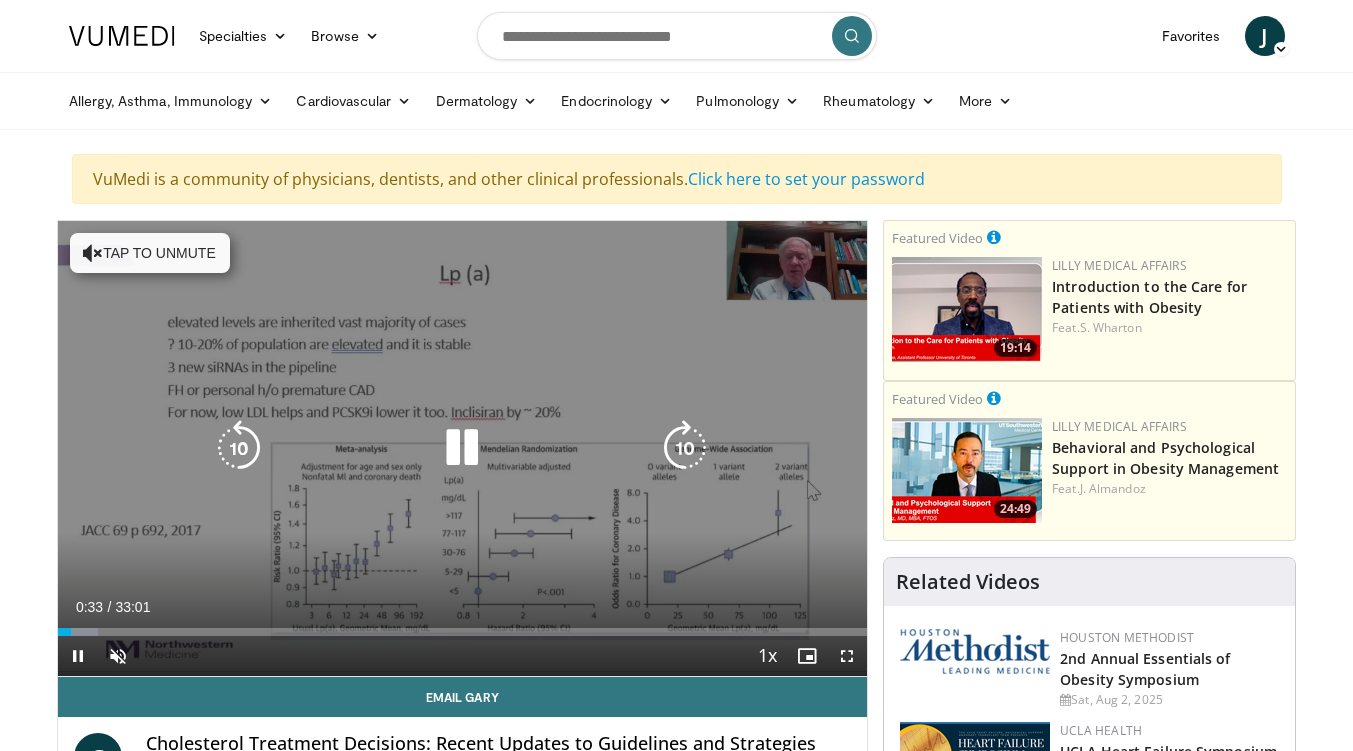 click at bounding box center (462, 448) 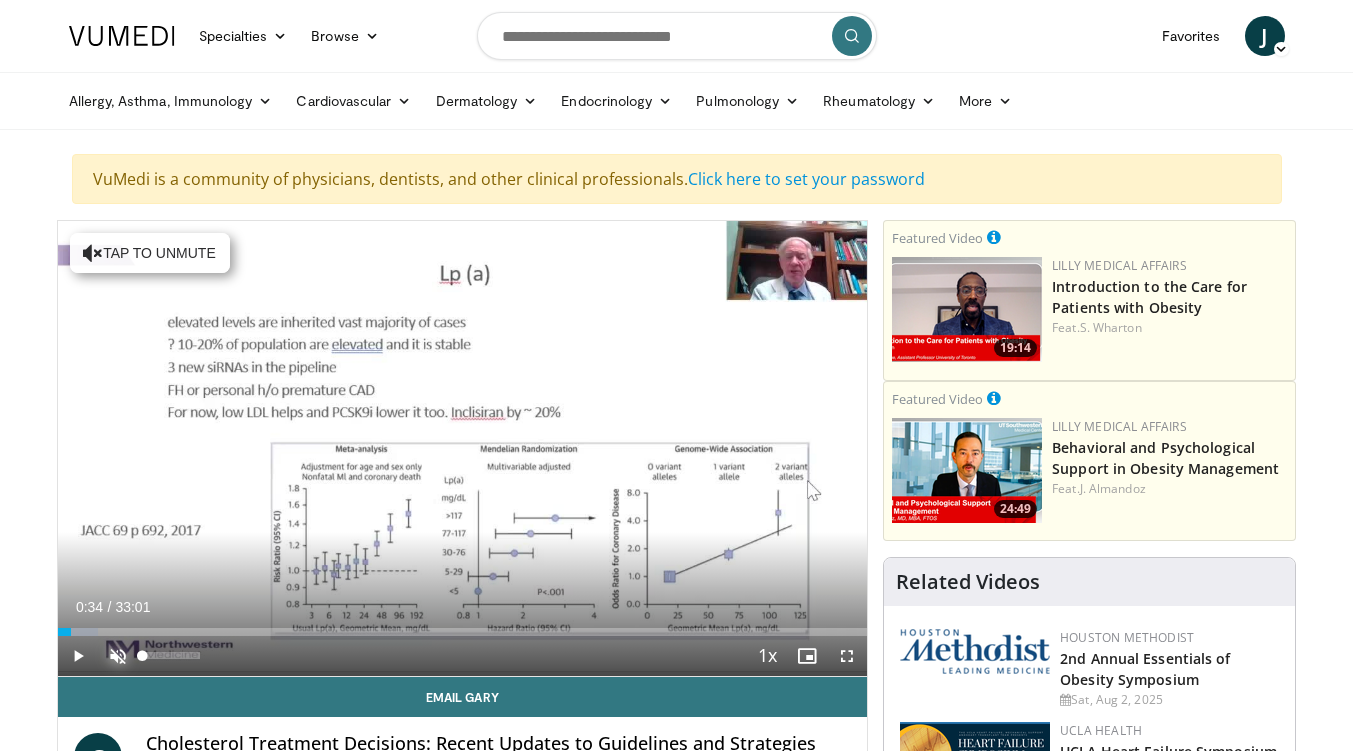 click at bounding box center (118, 656) 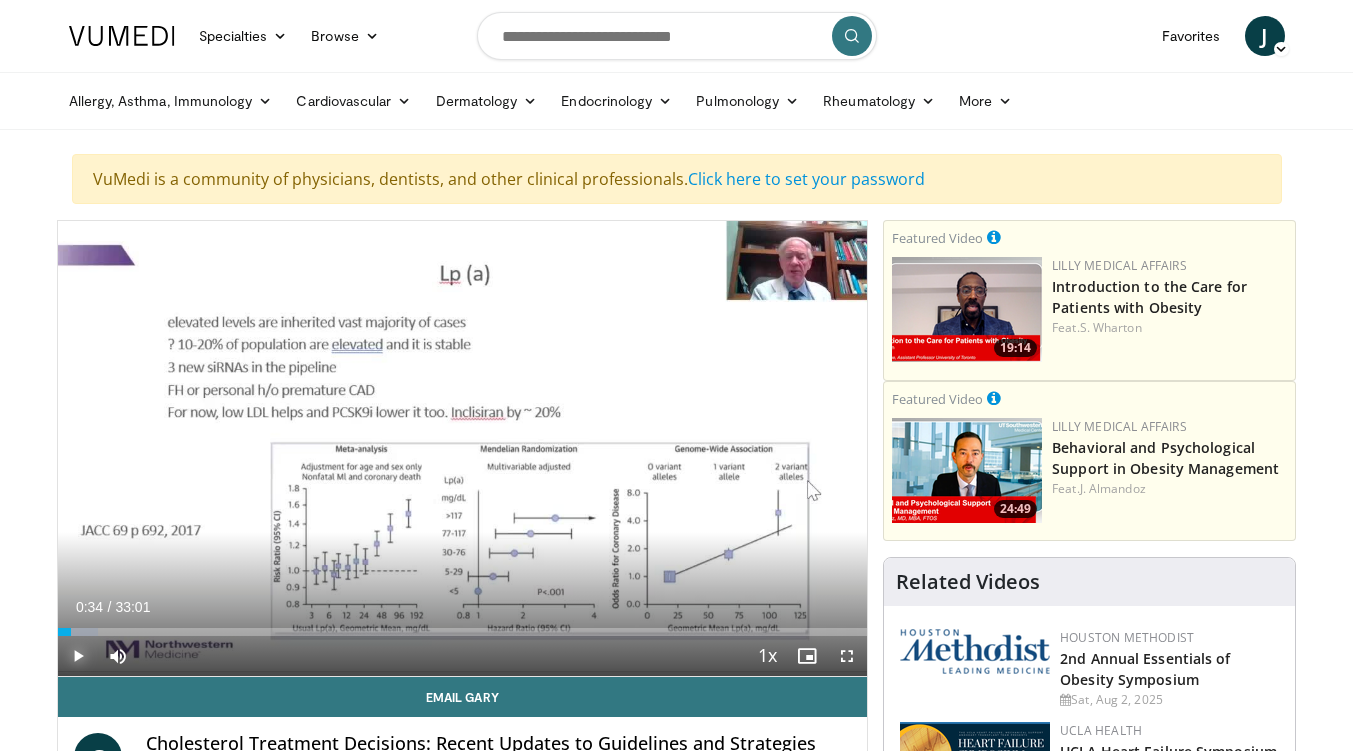 click at bounding box center [78, 656] 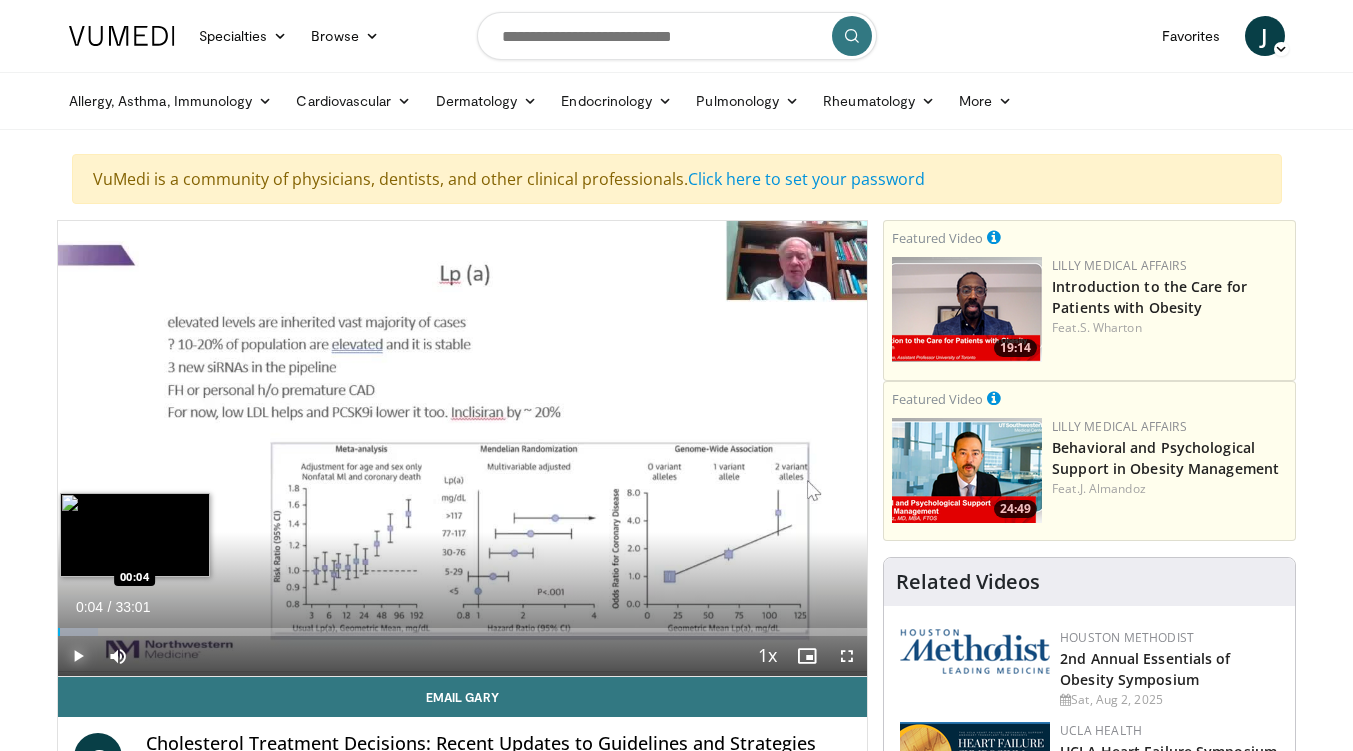 click on "00:04" at bounding box center (59, 632) 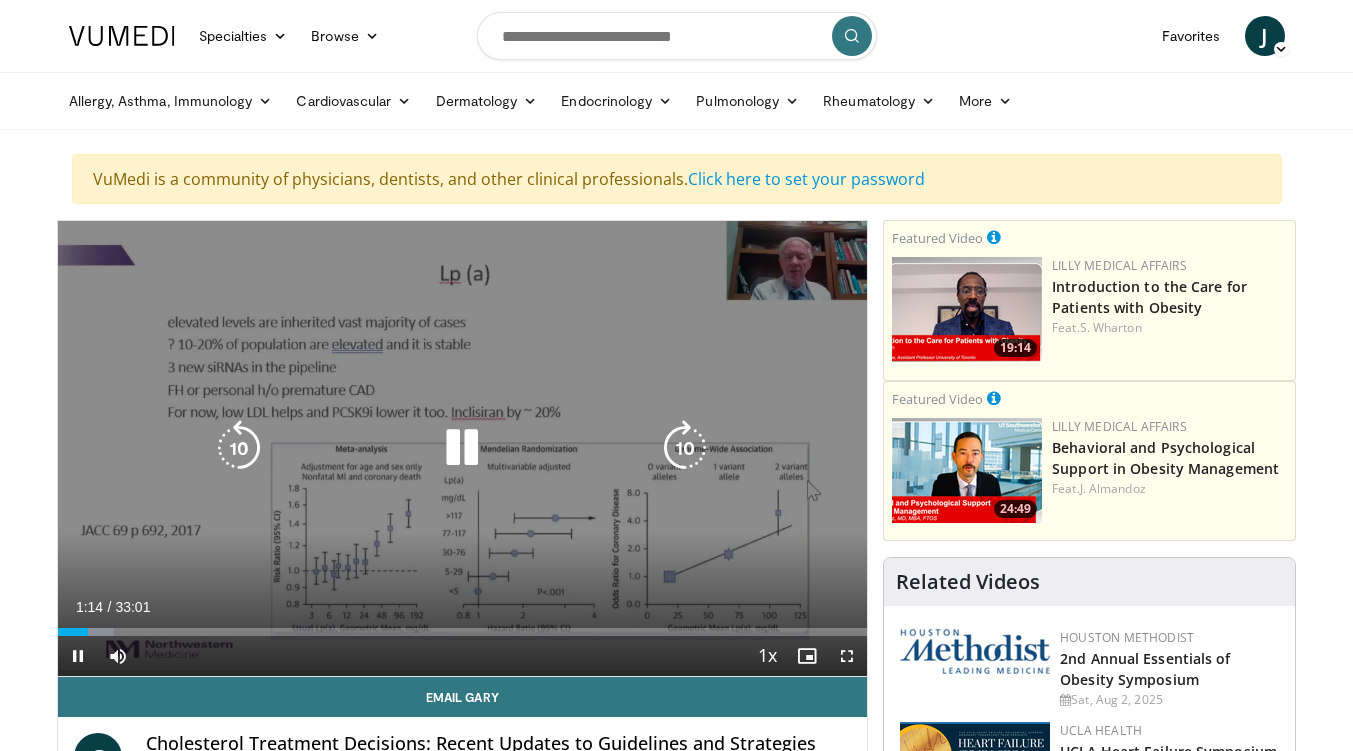 click on "10 seconds
Tap to unmute" at bounding box center [463, 448] 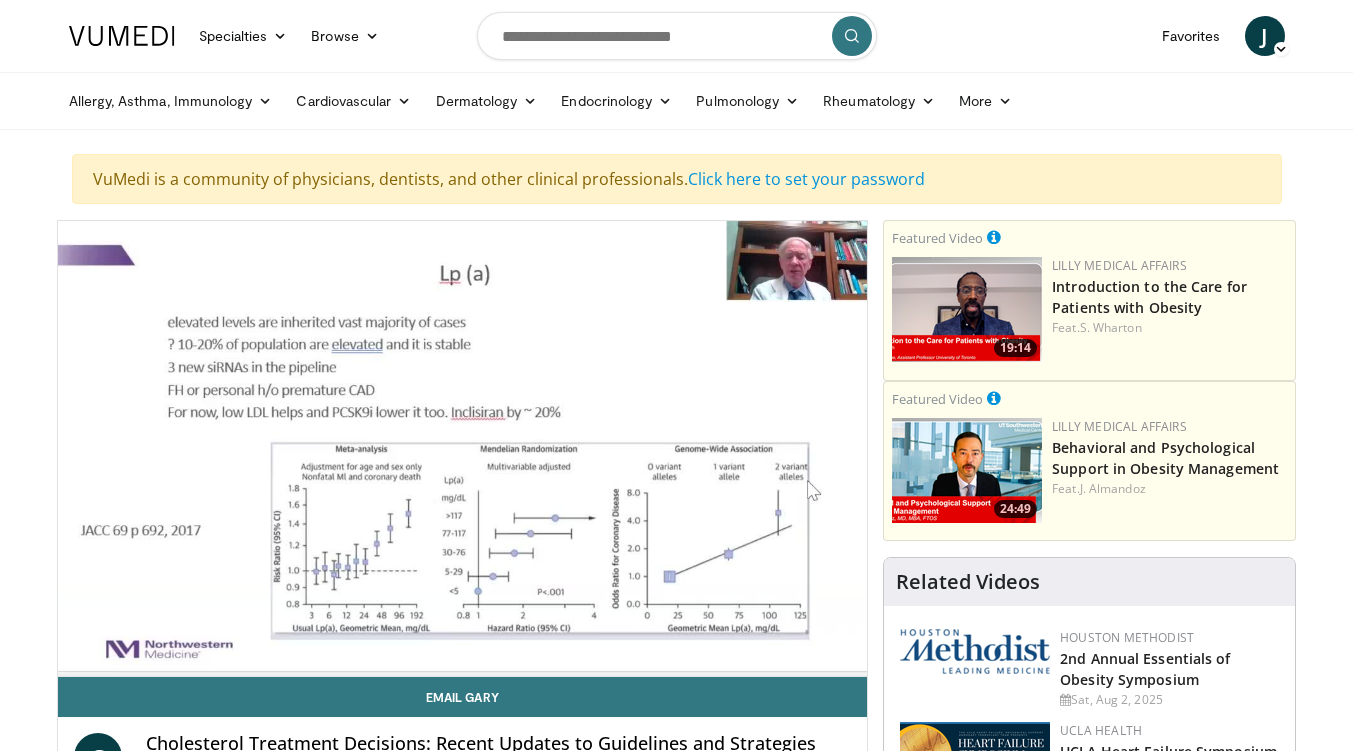 click on "10 seconds
Tap to unmute" at bounding box center [463, 448] 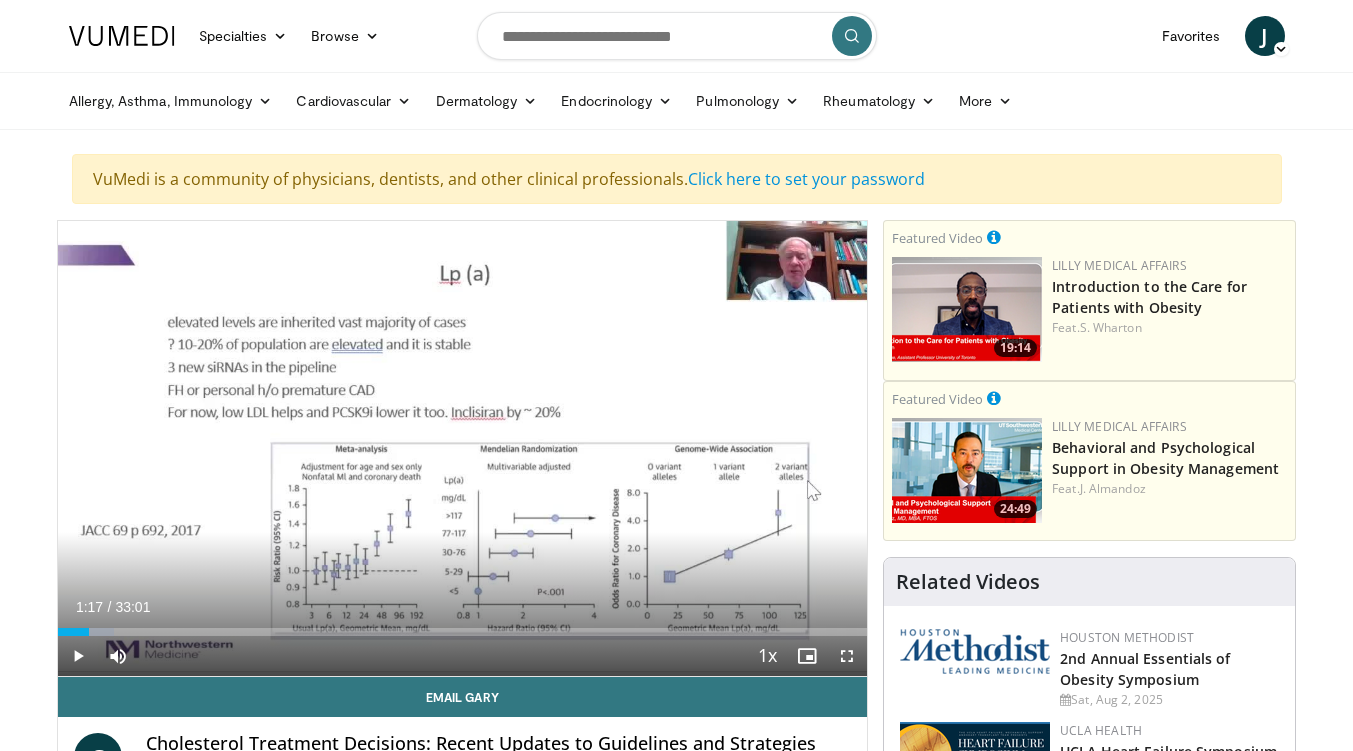 click on "10 seconds
Tap to unmute" at bounding box center [463, 448] 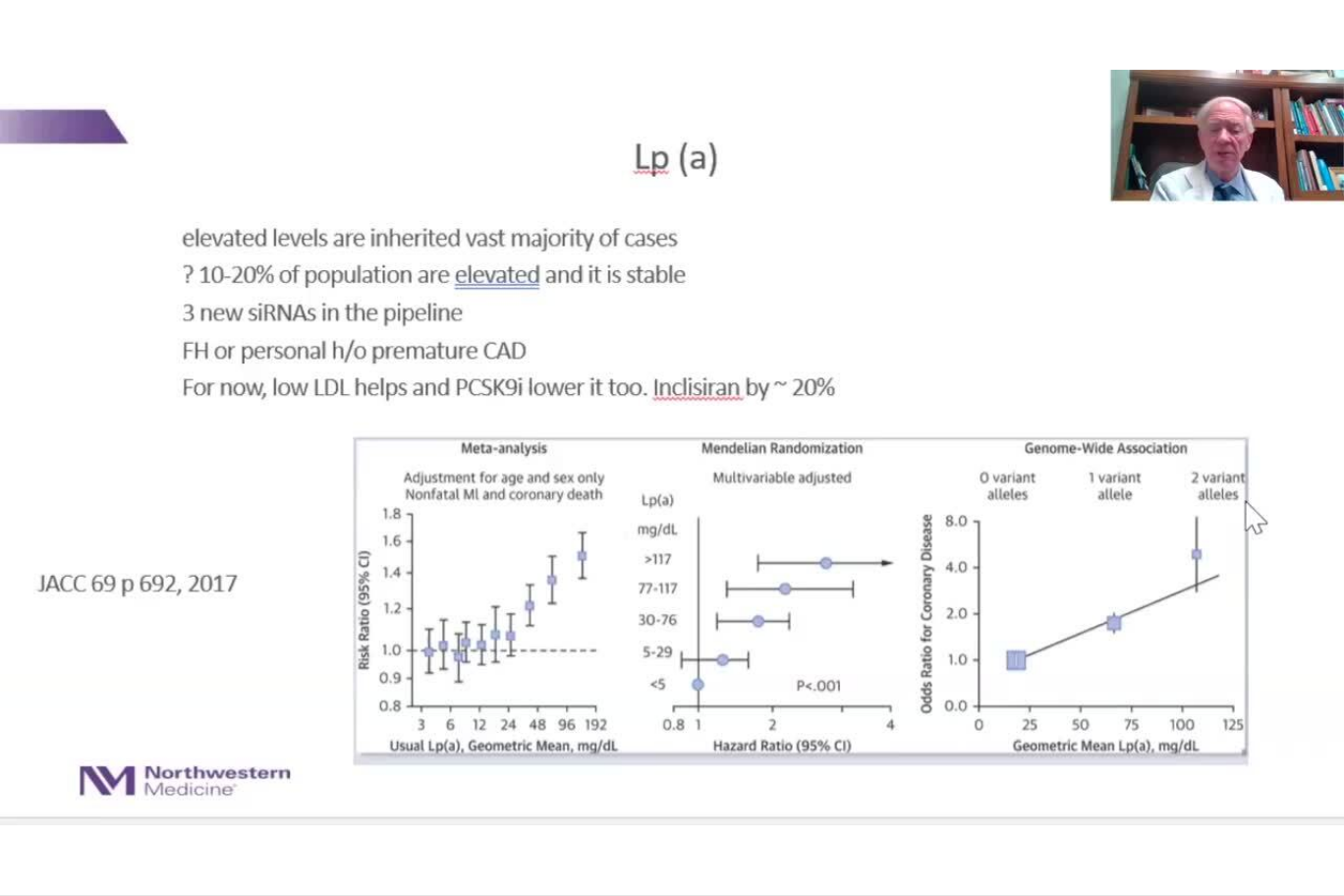 click on "10 seconds
Tap to unmute" at bounding box center [672, 447] 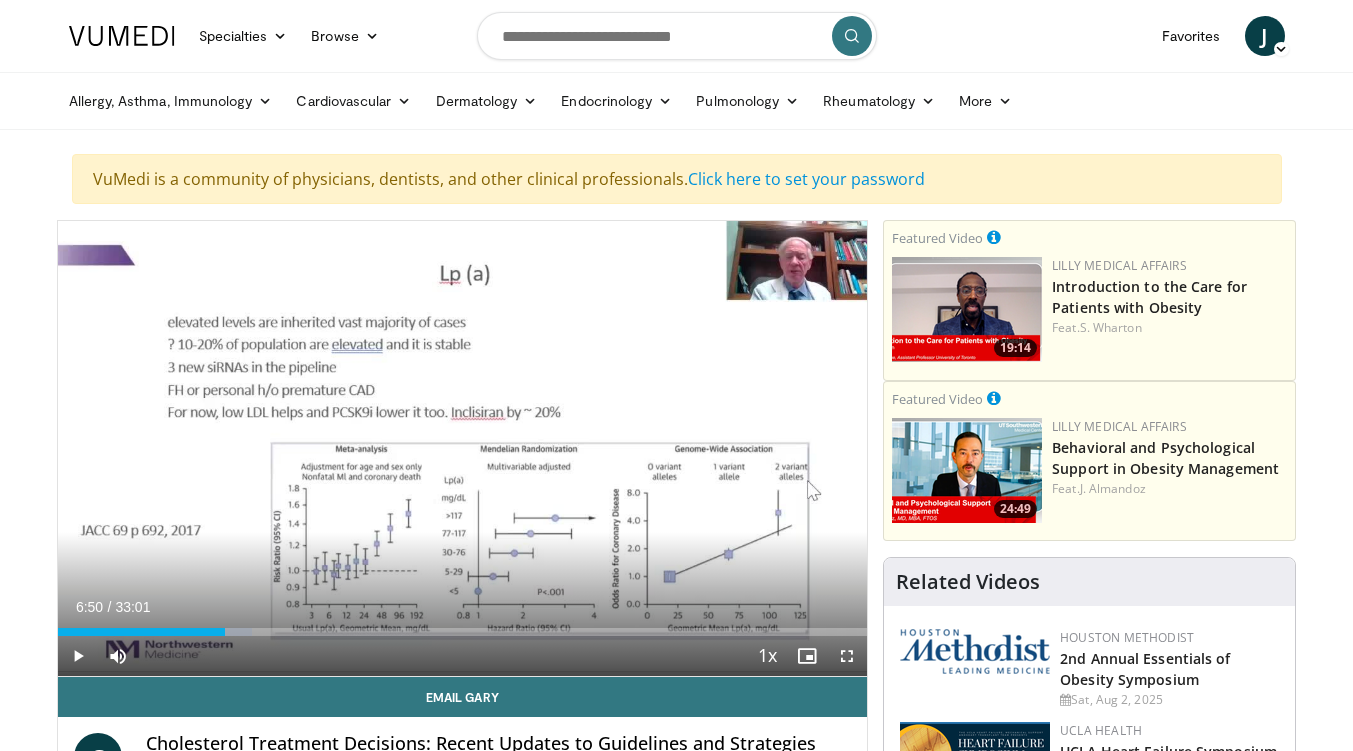 click on "10 seconds
Tap to unmute" at bounding box center [463, 448] 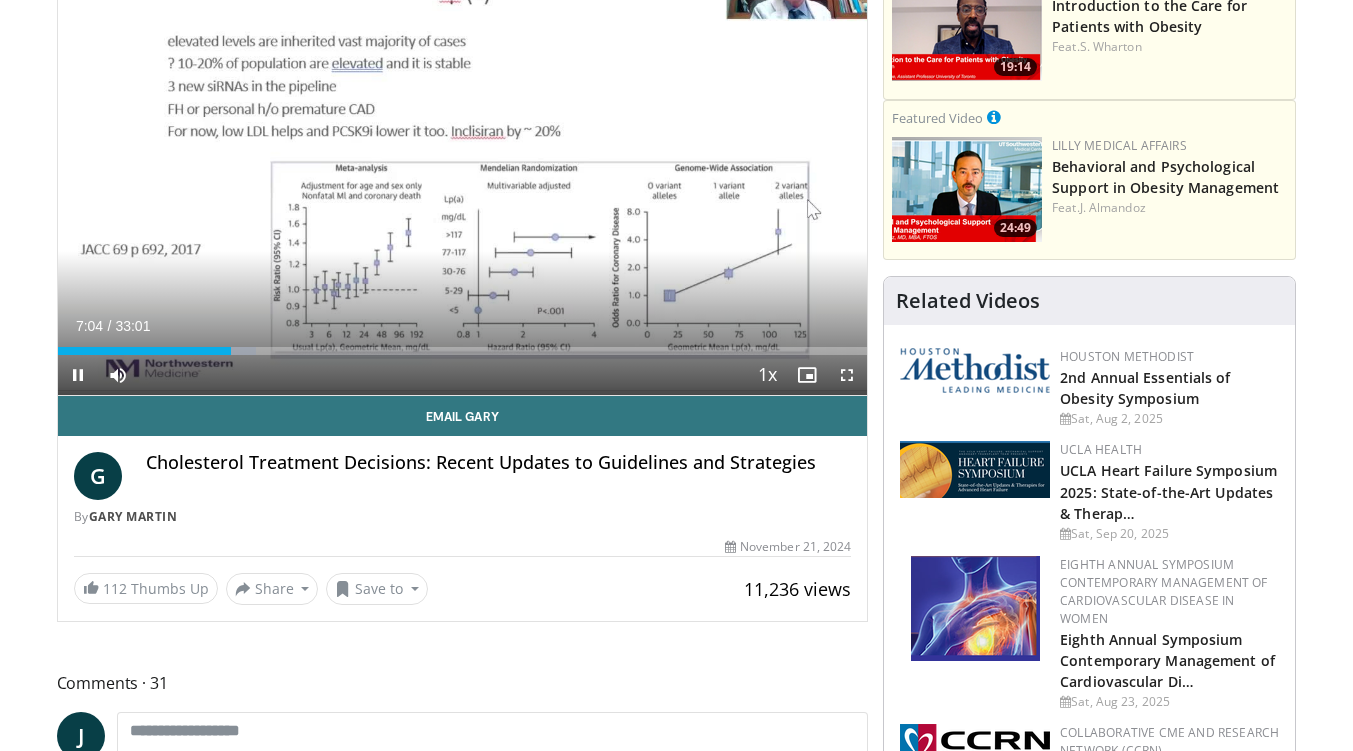 scroll, scrollTop: 282, scrollLeft: 0, axis: vertical 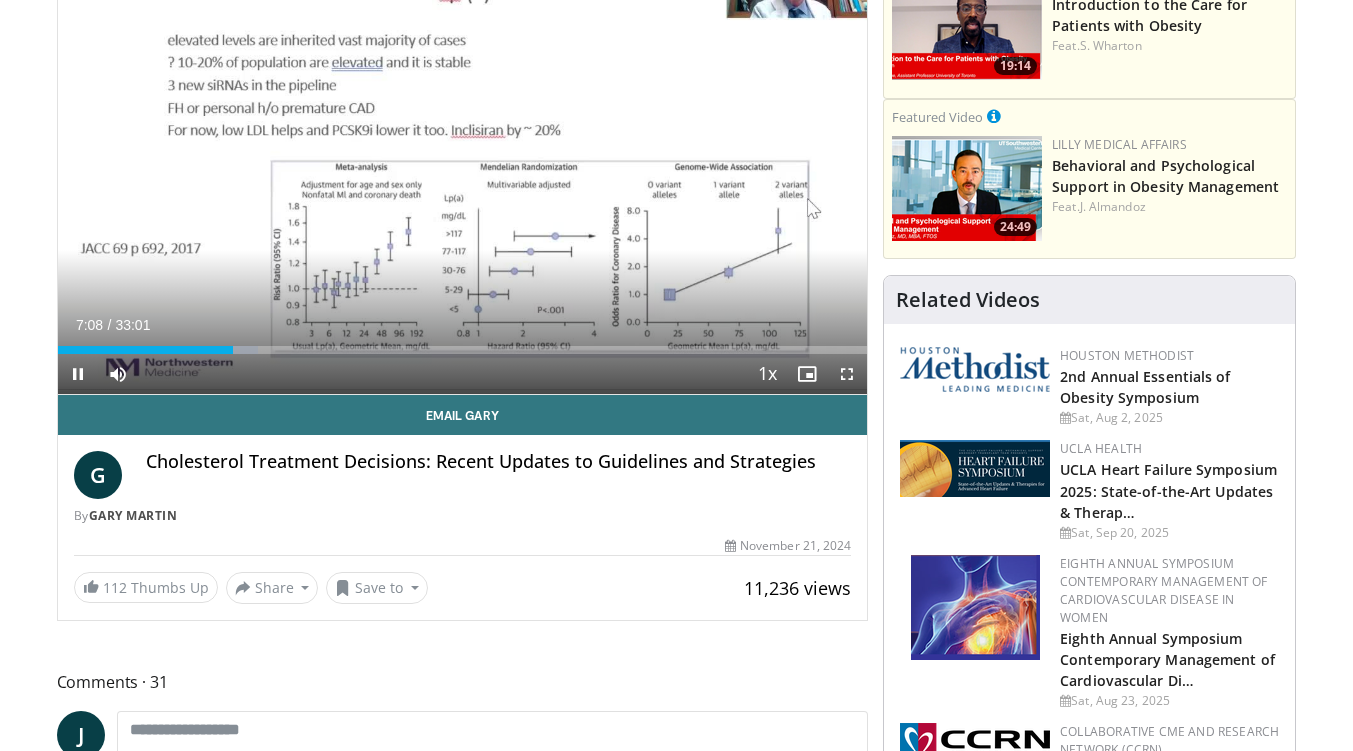 click at bounding box center [975, 369] 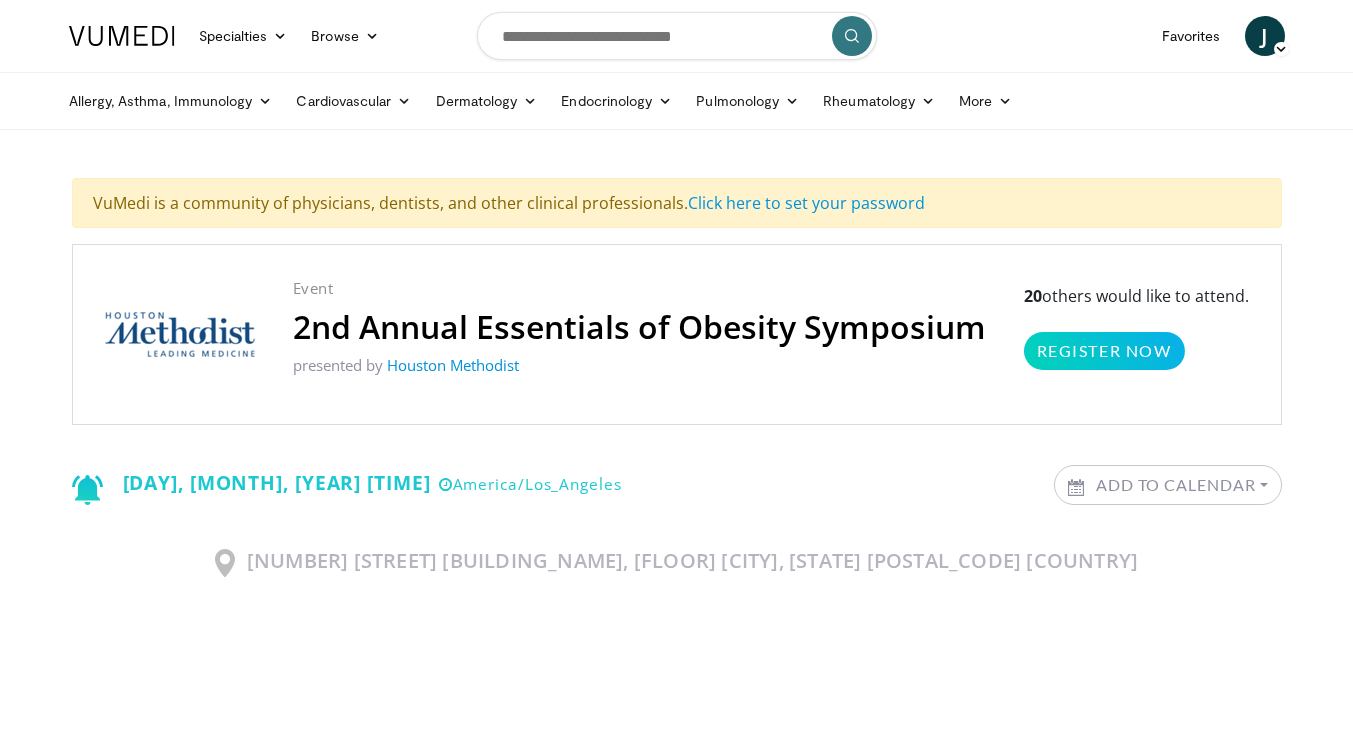 scroll, scrollTop: 0, scrollLeft: 0, axis: both 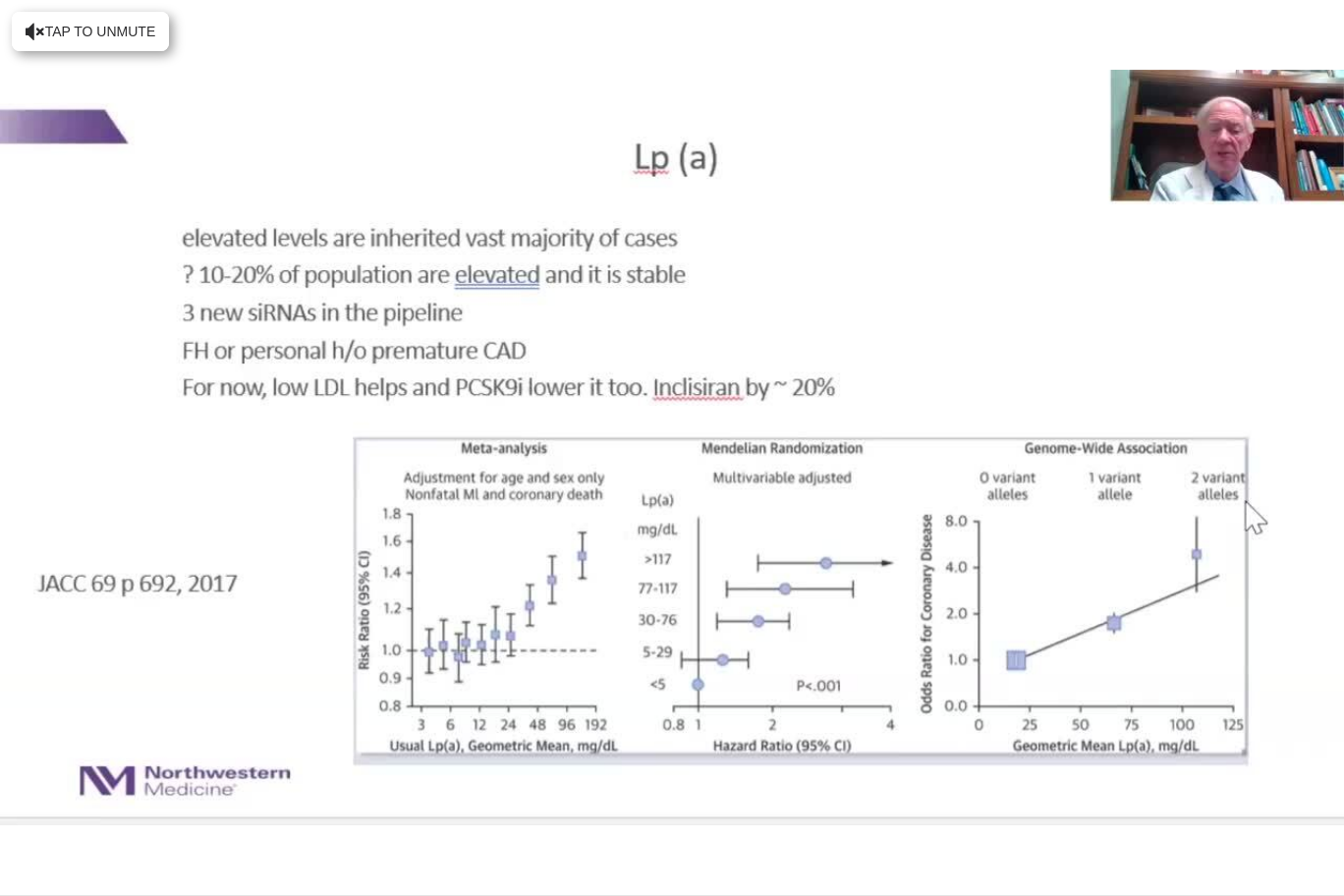 click on "10 seconds
Tap to unmute" at bounding box center (672, 447) 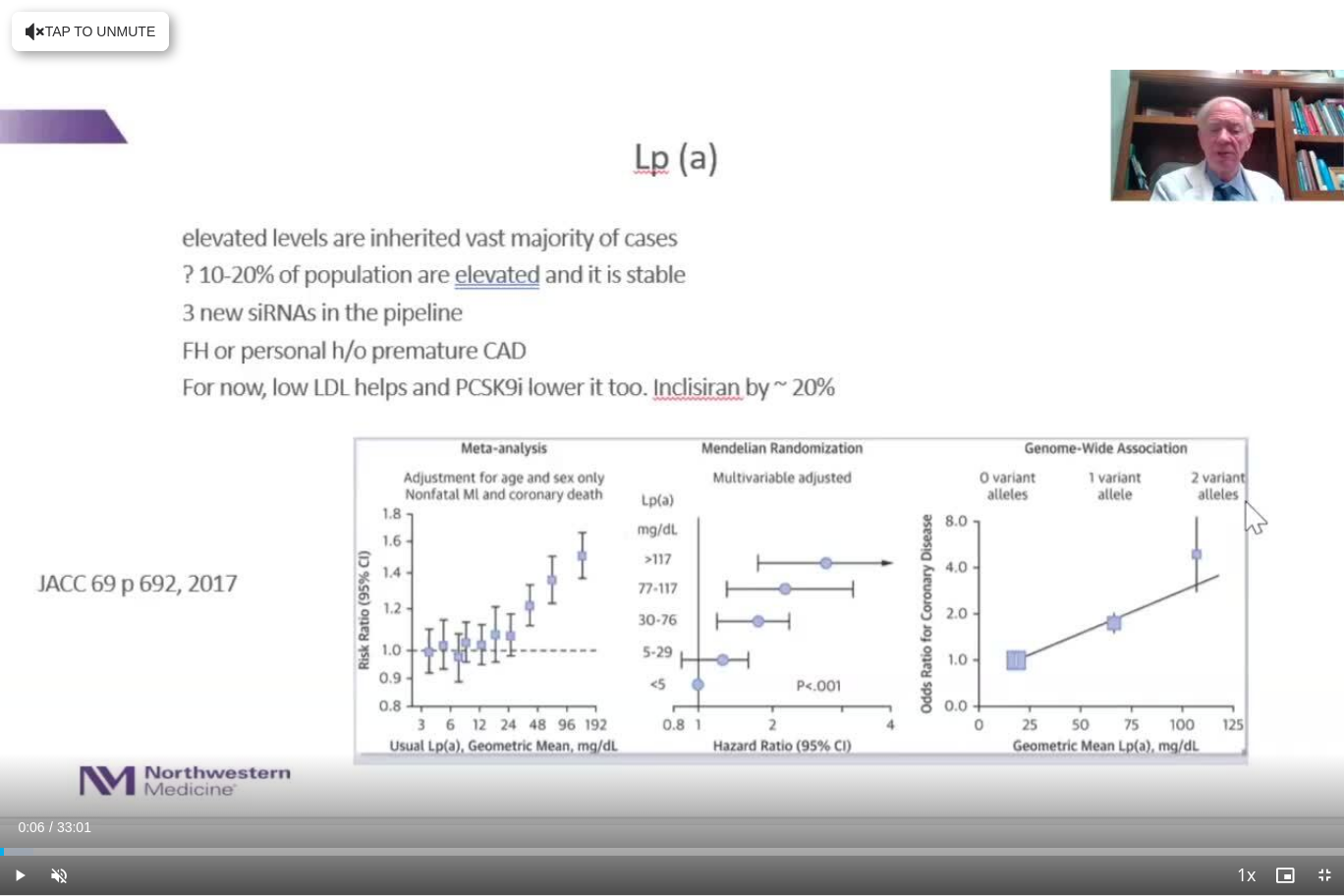 click at bounding box center [672, 448] 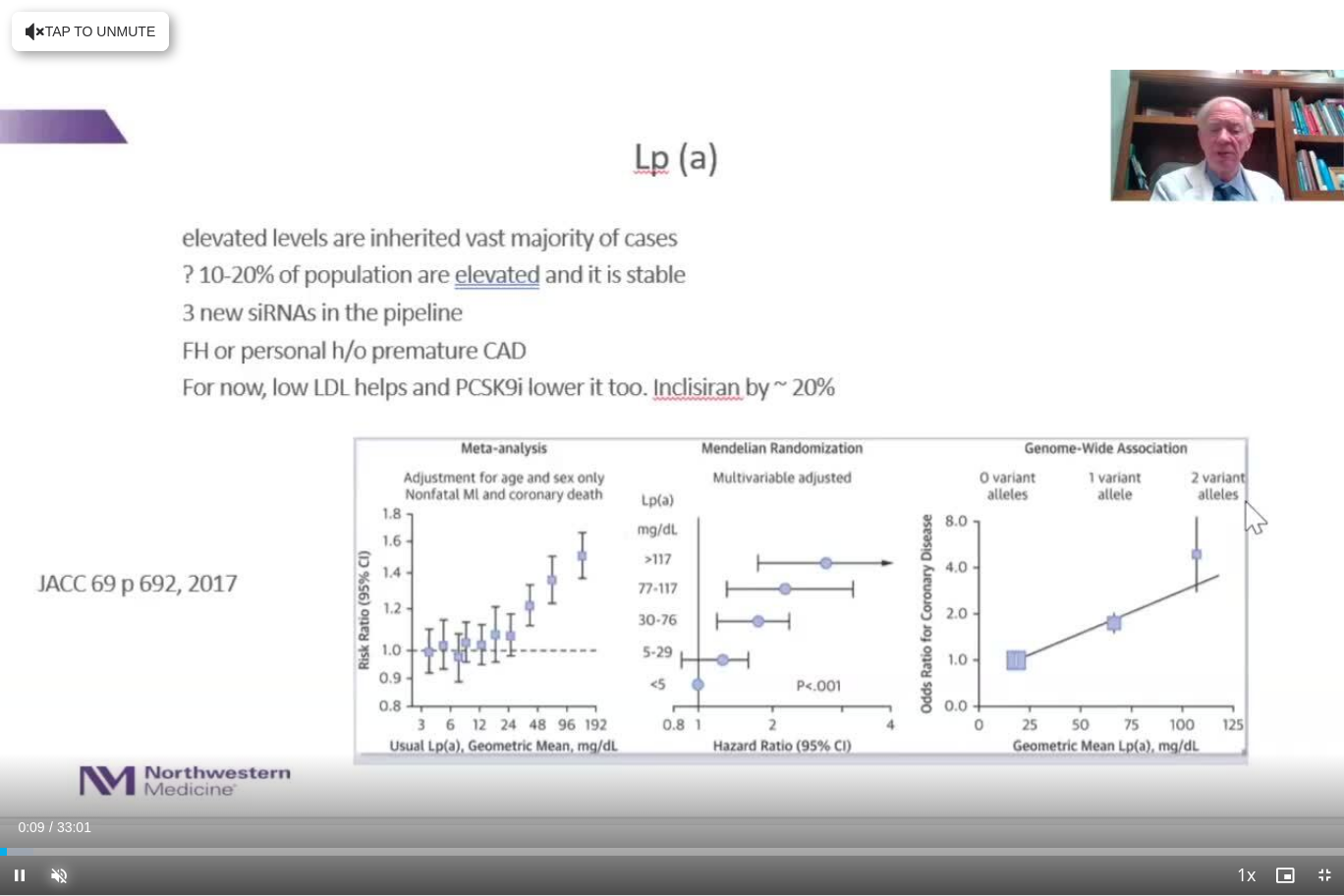 click at bounding box center [59, 875] 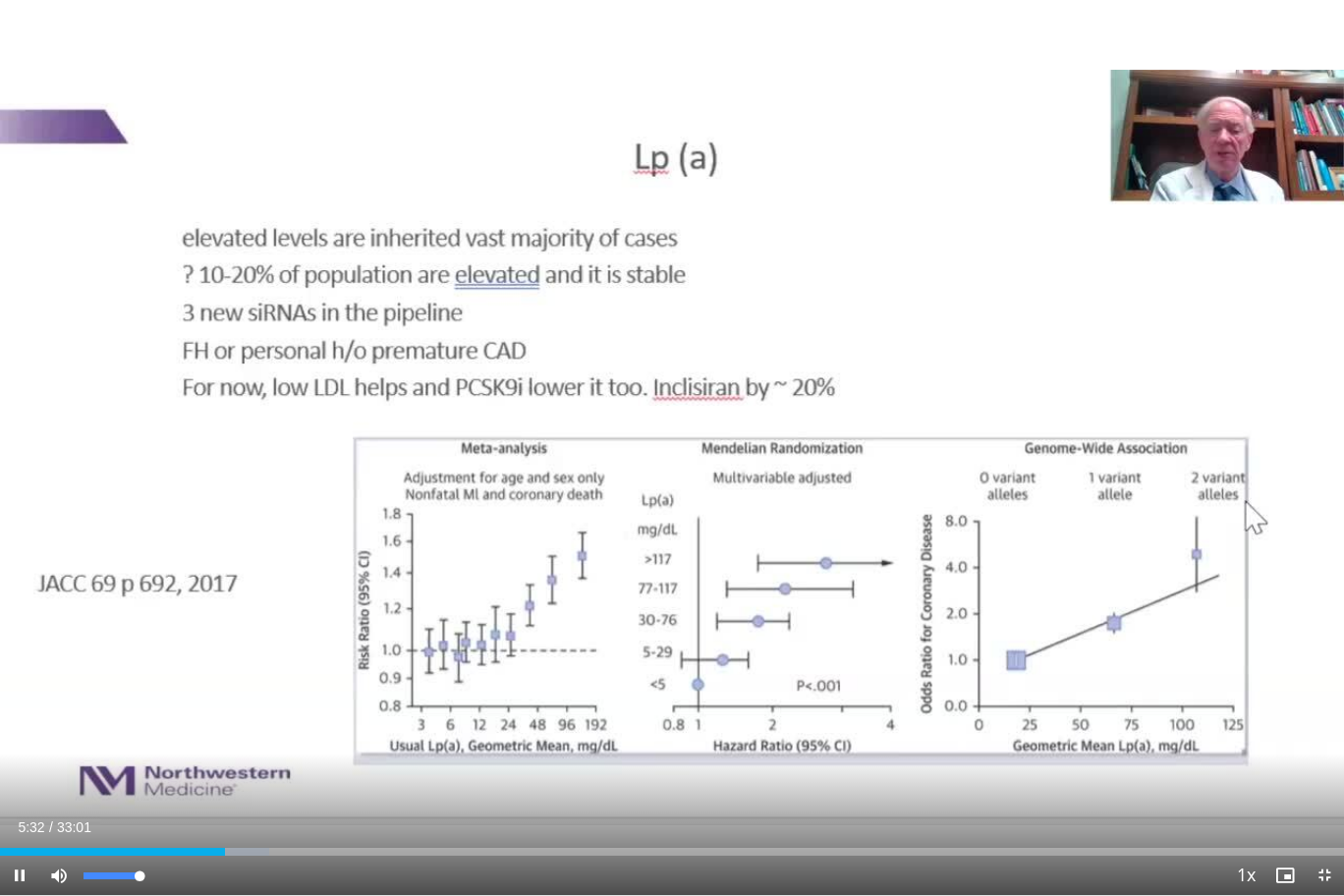 click on "10 seconds
Tap to unmute" at bounding box center [672, 447] 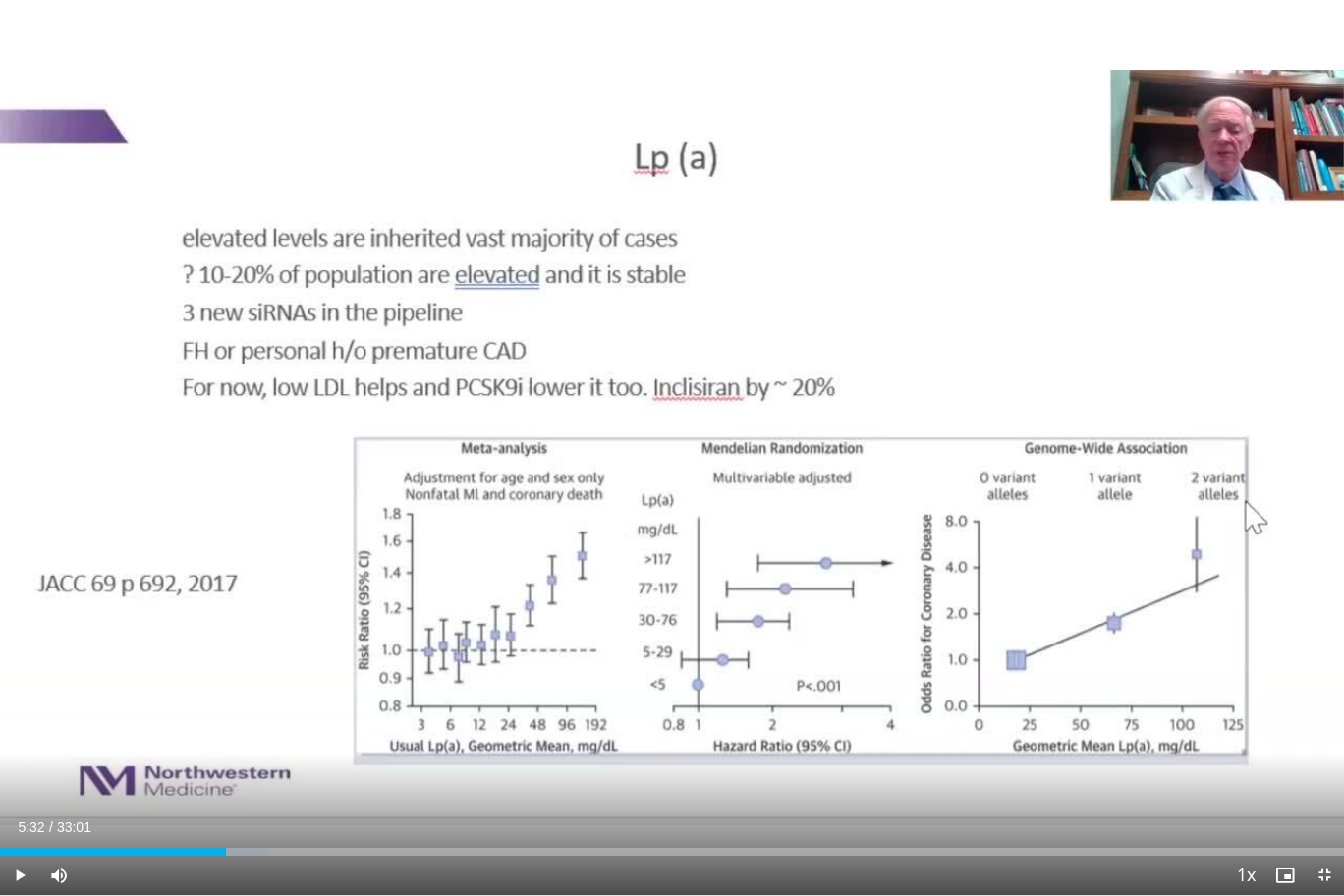 click on "10 seconds
Tap to unmute" at bounding box center [672, 447] 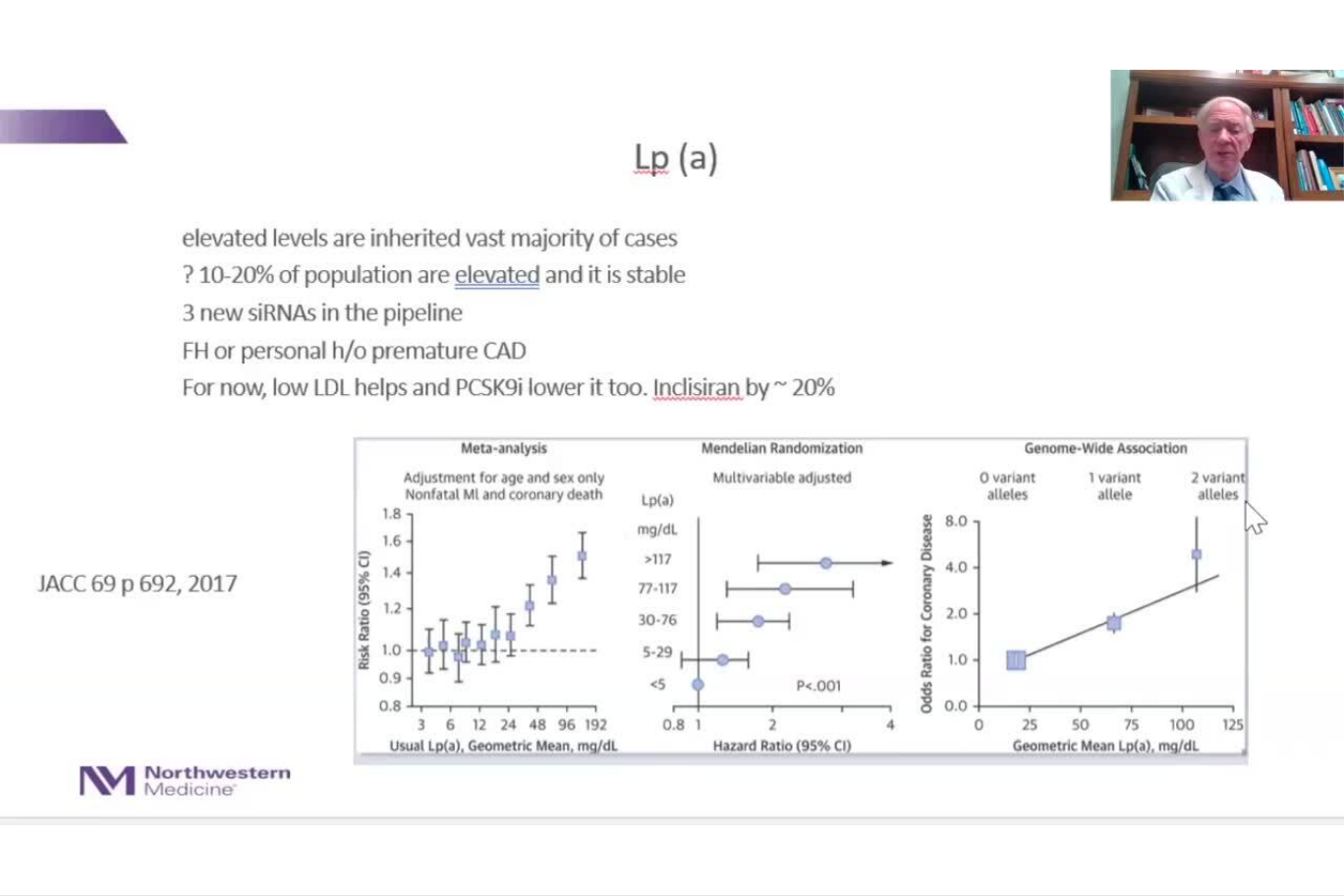 click on "10 seconds
Tap to unmute" at bounding box center [672, 447] 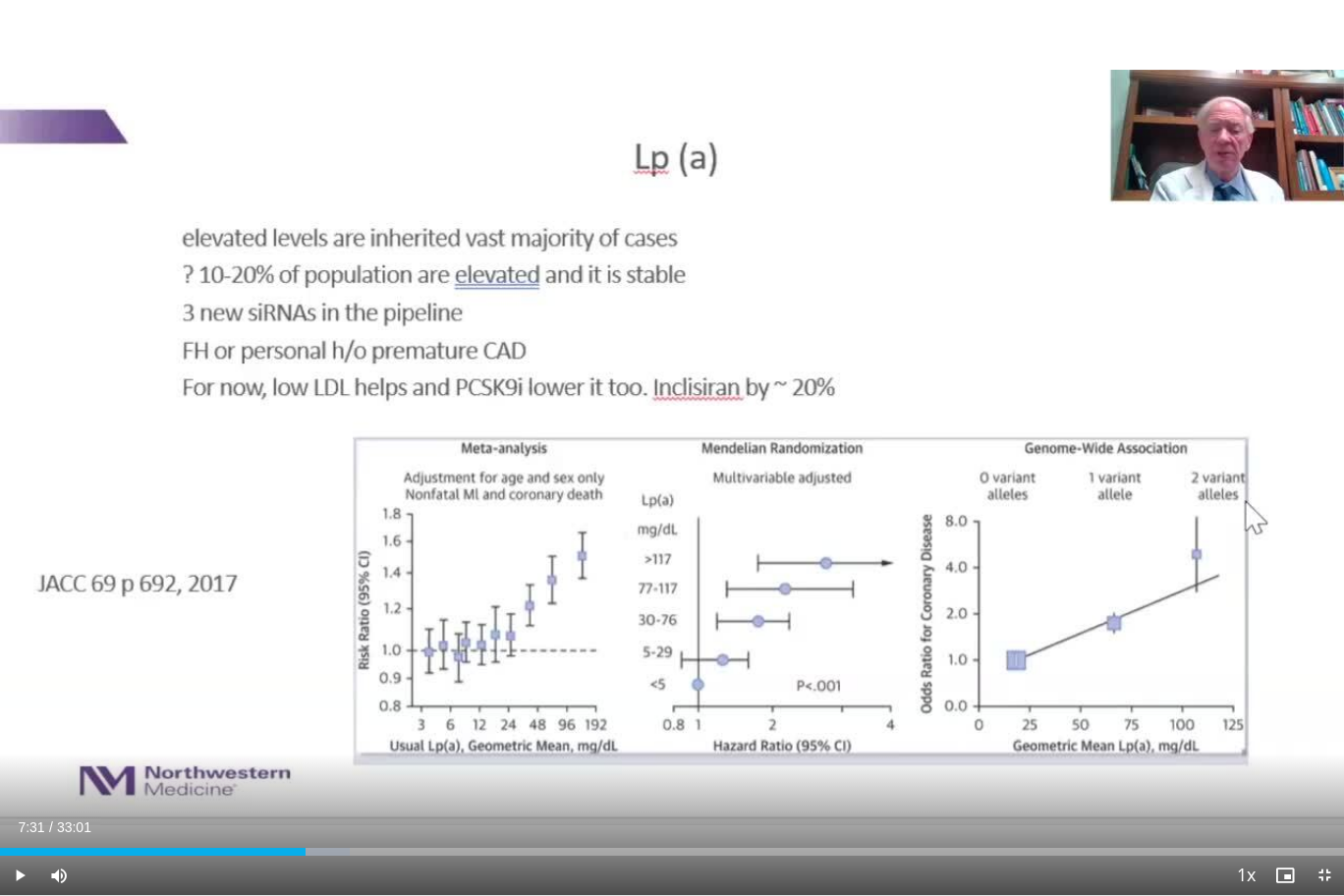 click on "10 seconds
Tap to unmute" at bounding box center [672, 447] 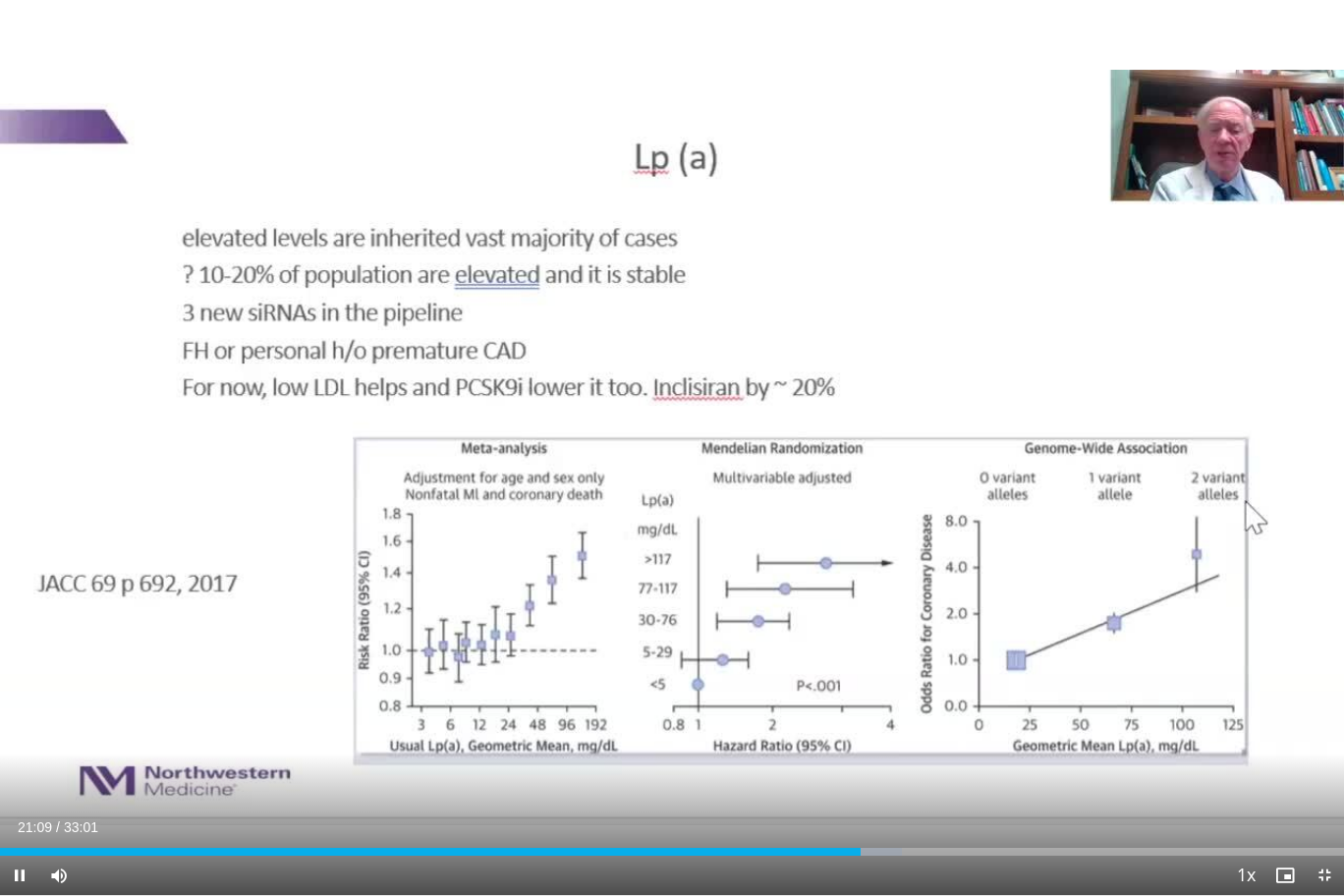 click on "10 seconds
Tap to unmute" at bounding box center (672, 447) 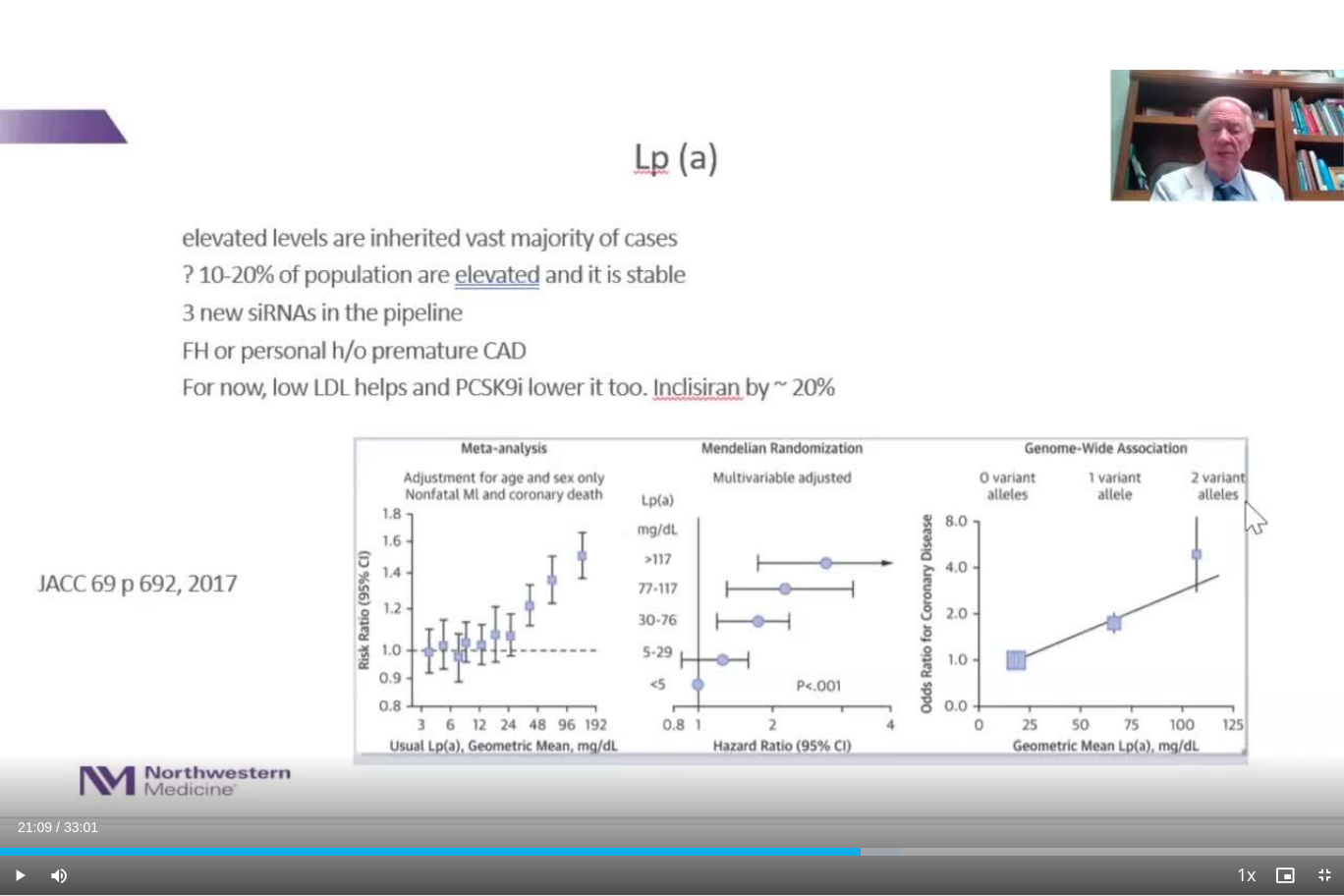 click on "10 seconds
Tap to unmute" at bounding box center [672, 447] 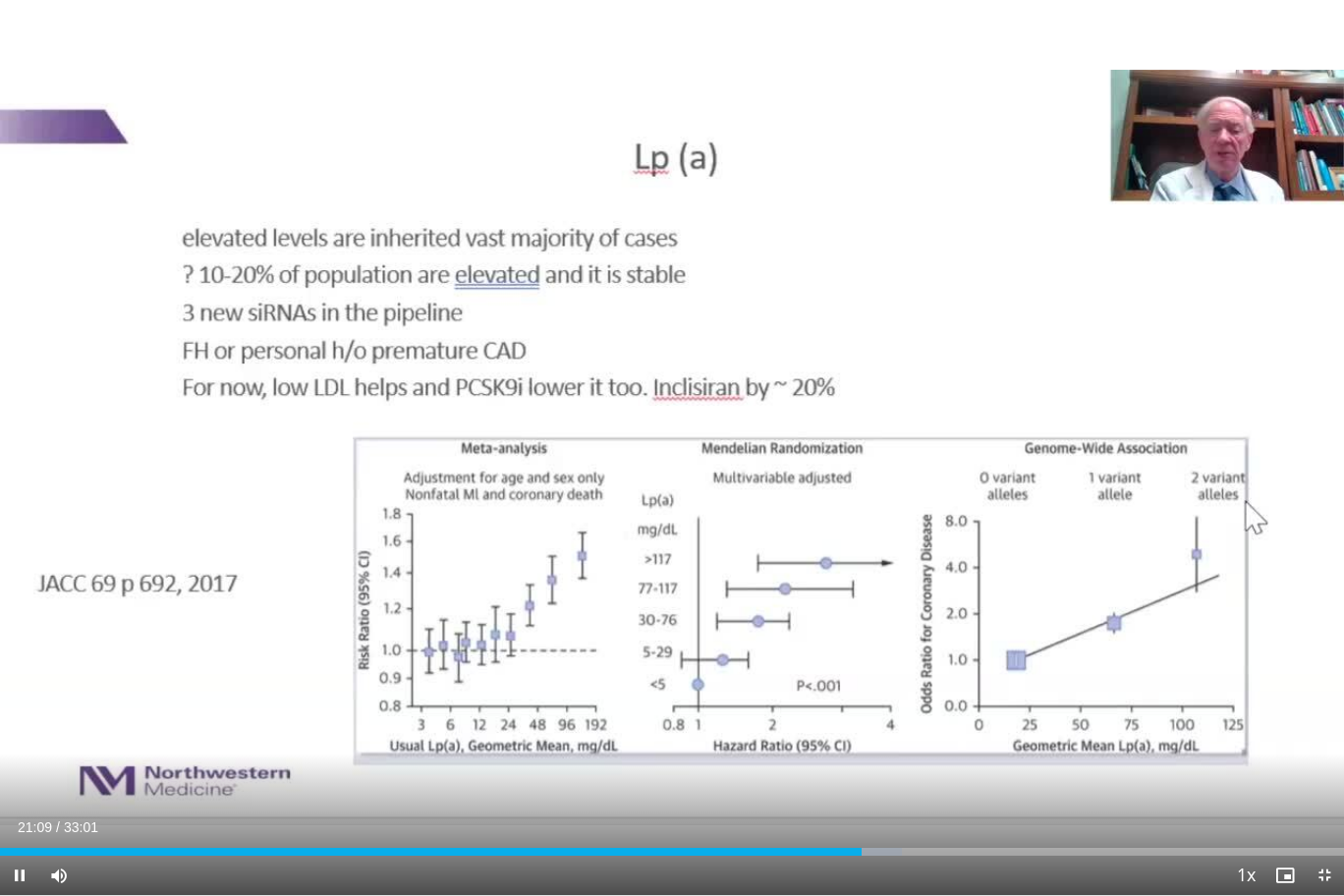 click on "10 seconds
Tap to unmute" at bounding box center (672, 447) 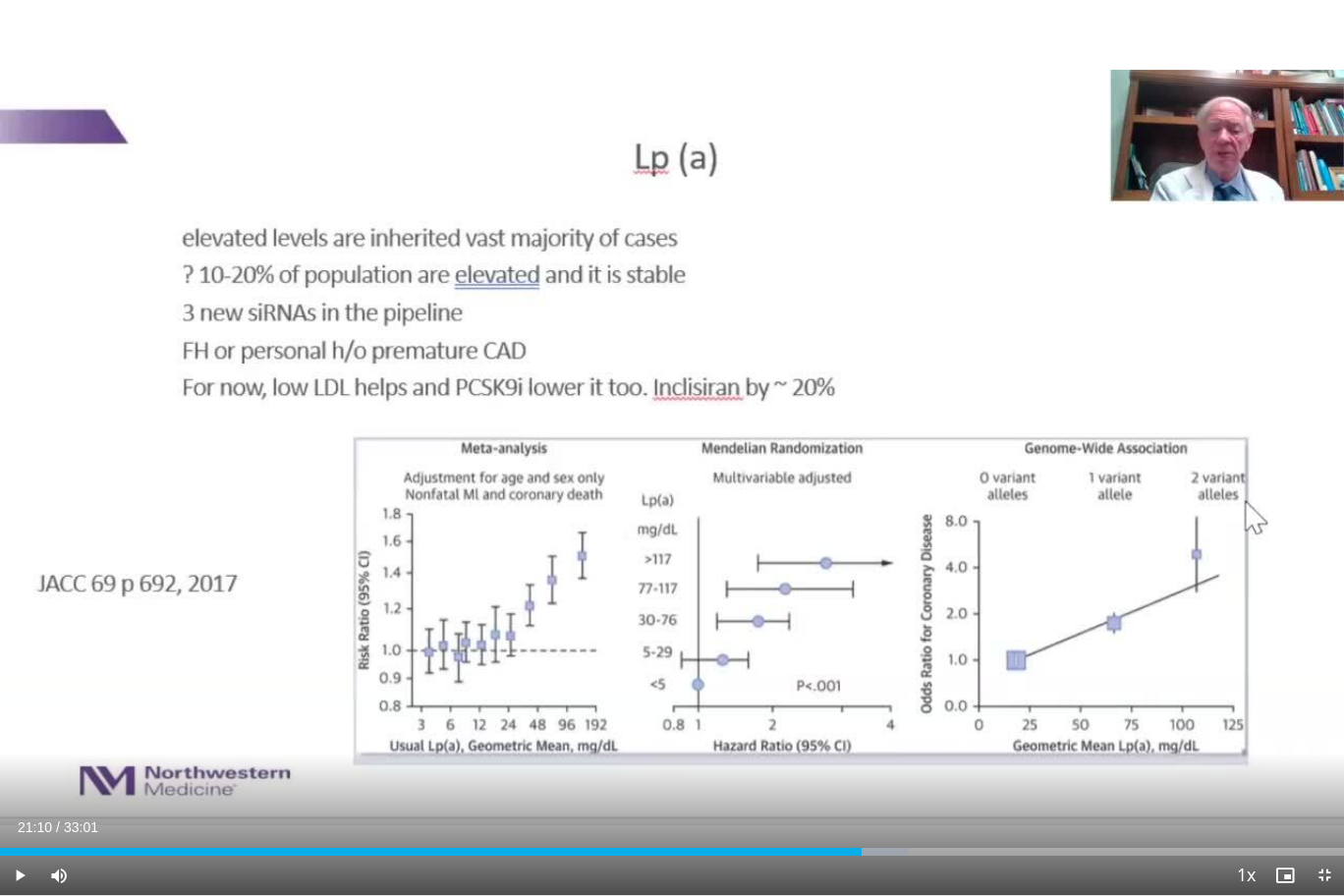 click on "10 seconds
Tap to unmute" at bounding box center (672, 447) 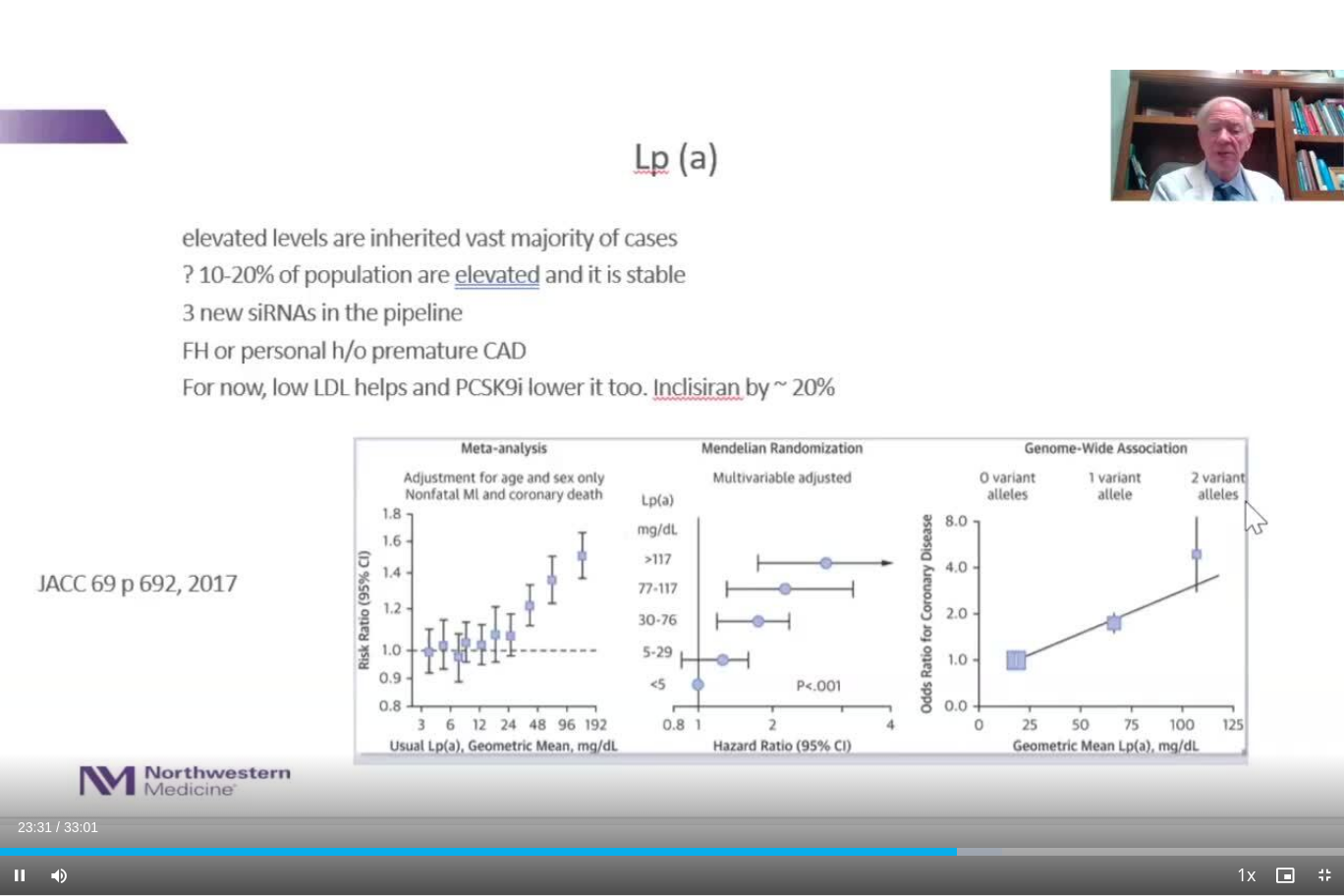 click on "10 seconds
Tap to unmute" at bounding box center (672, 447) 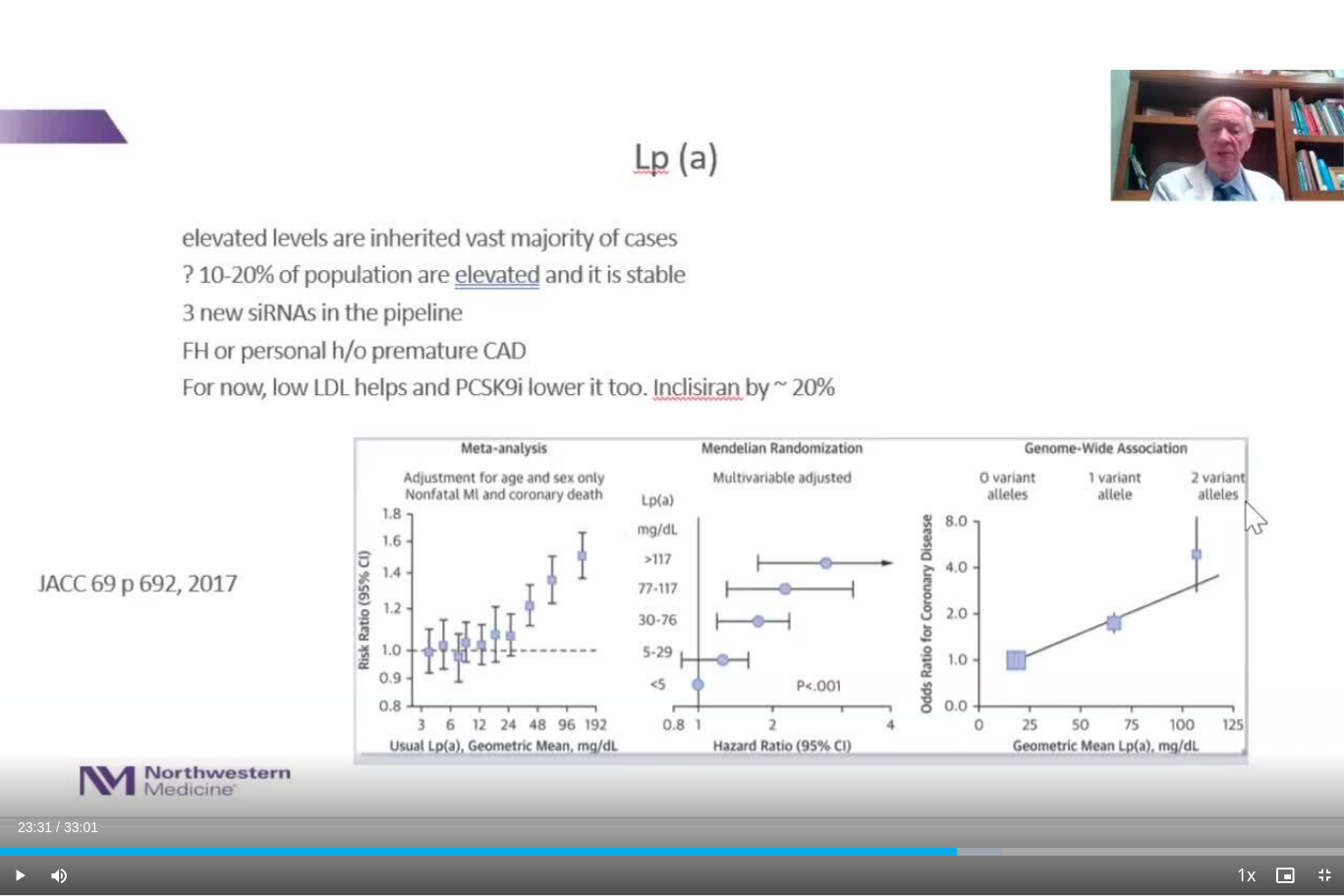 click on "10 seconds
Tap to unmute" at bounding box center (672, 447) 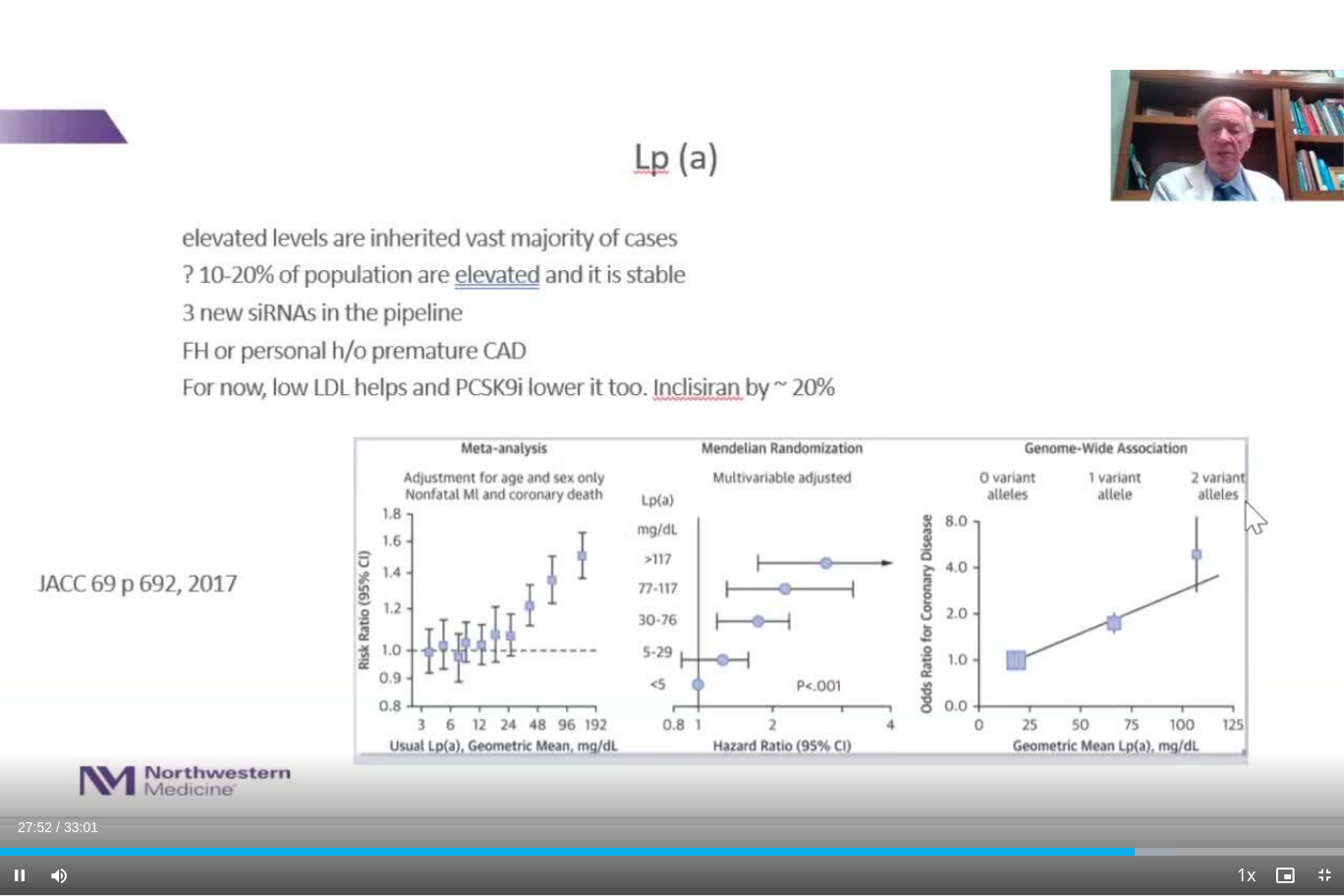 click on "10 seconds
Tap to unmute" at bounding box center (672, 447) 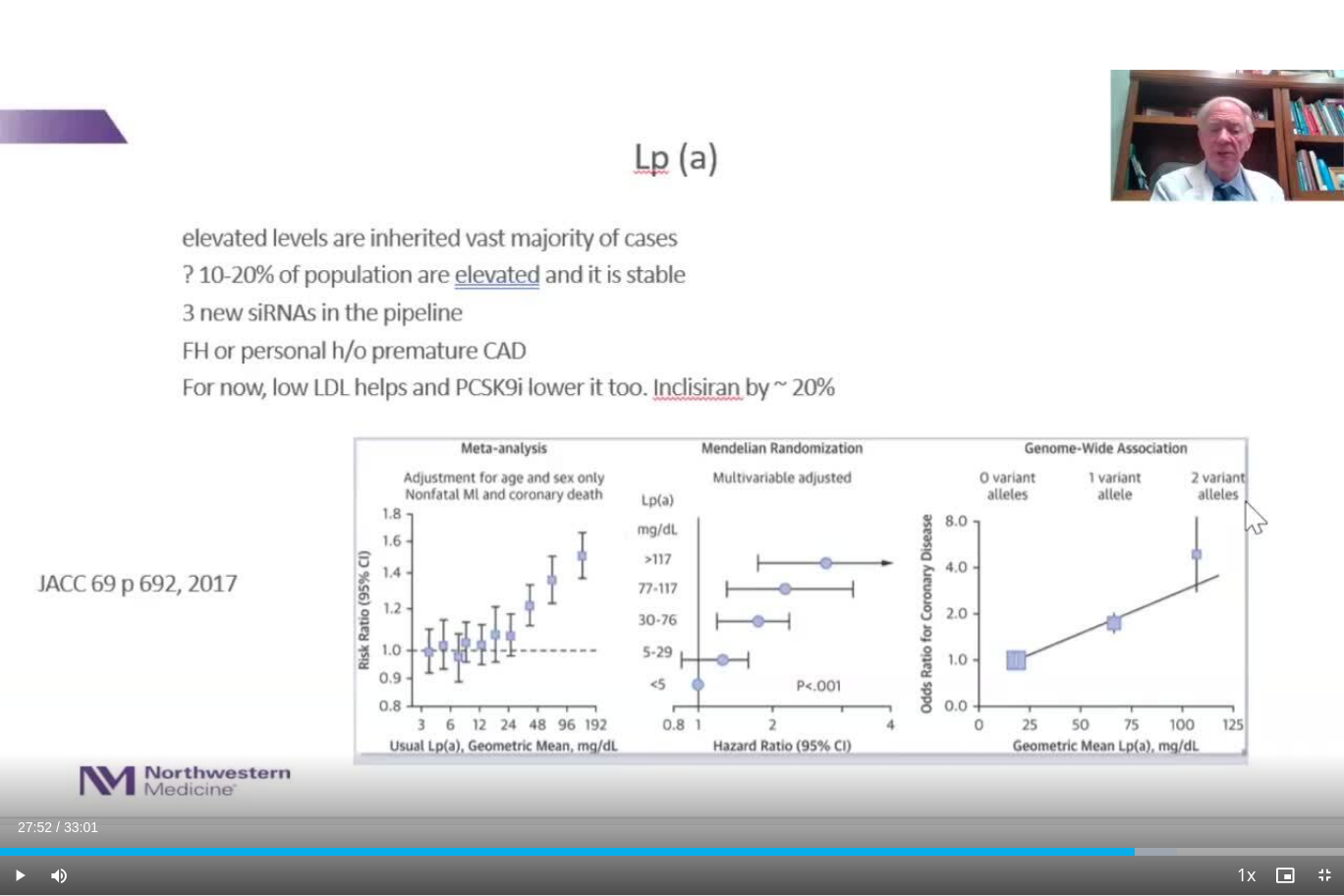 click on "Current Time  27:52 / Duration  33:01 Play Skip Backward Skip Forward Mute Loaded :  87.59% 27:52 07:31 Stream Type  LIVE Seek to live, currently behind live LIVE   1x Playback Rate 0.5x 0.75x 1x , selected 1.25x 1.5x 1.75x 2x Chapters Chapters Descriptions descriptions off , selected Captions captions settings , opens captions settings dialog captions off , selected Audio Track en (Main) , selected Exit Fullscreen Enable picture-in-picture mode" at bounding box center (672, 875) 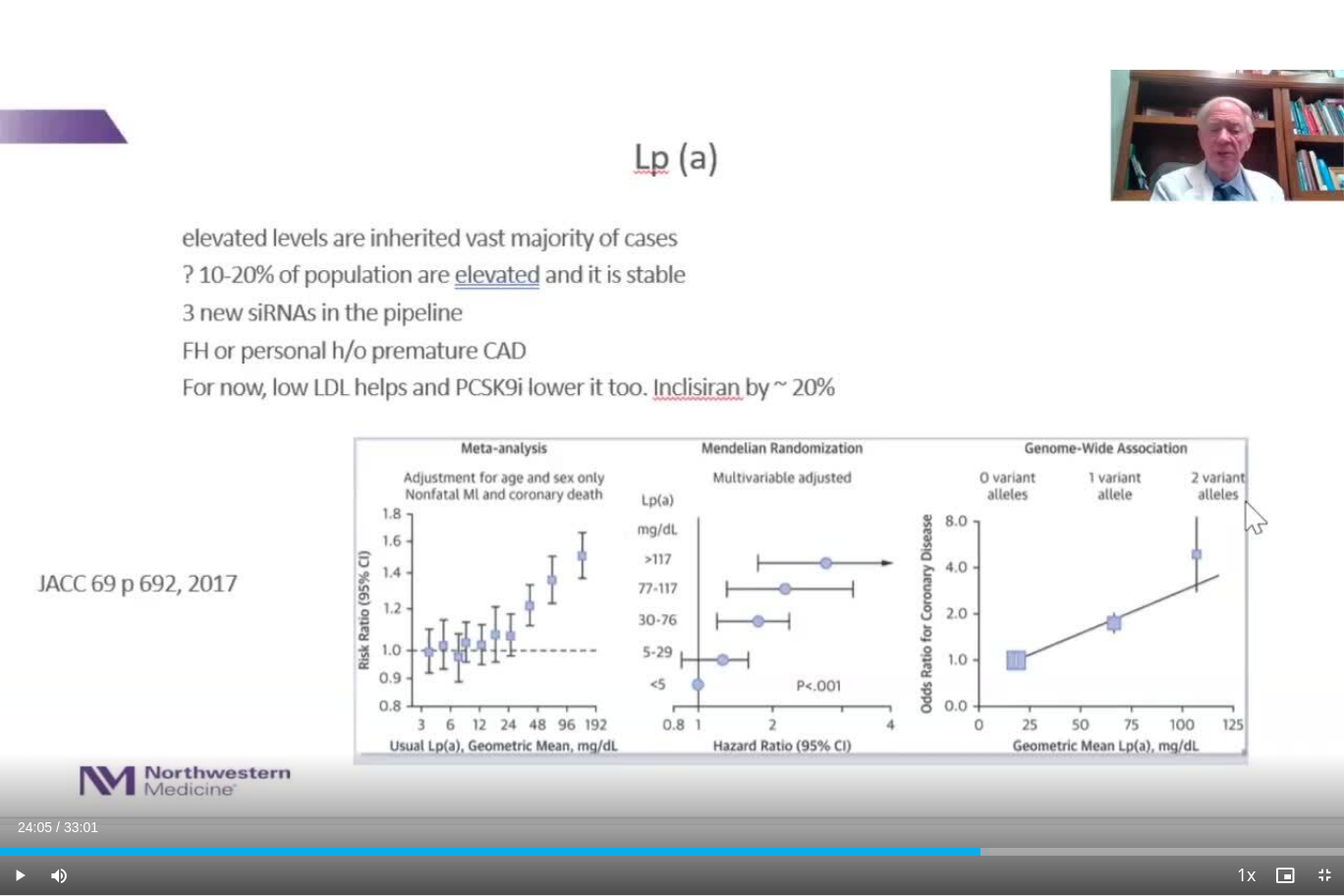 click on "Loaded :  73.58% 24:05 07:31" at bounding box center (672, 846) 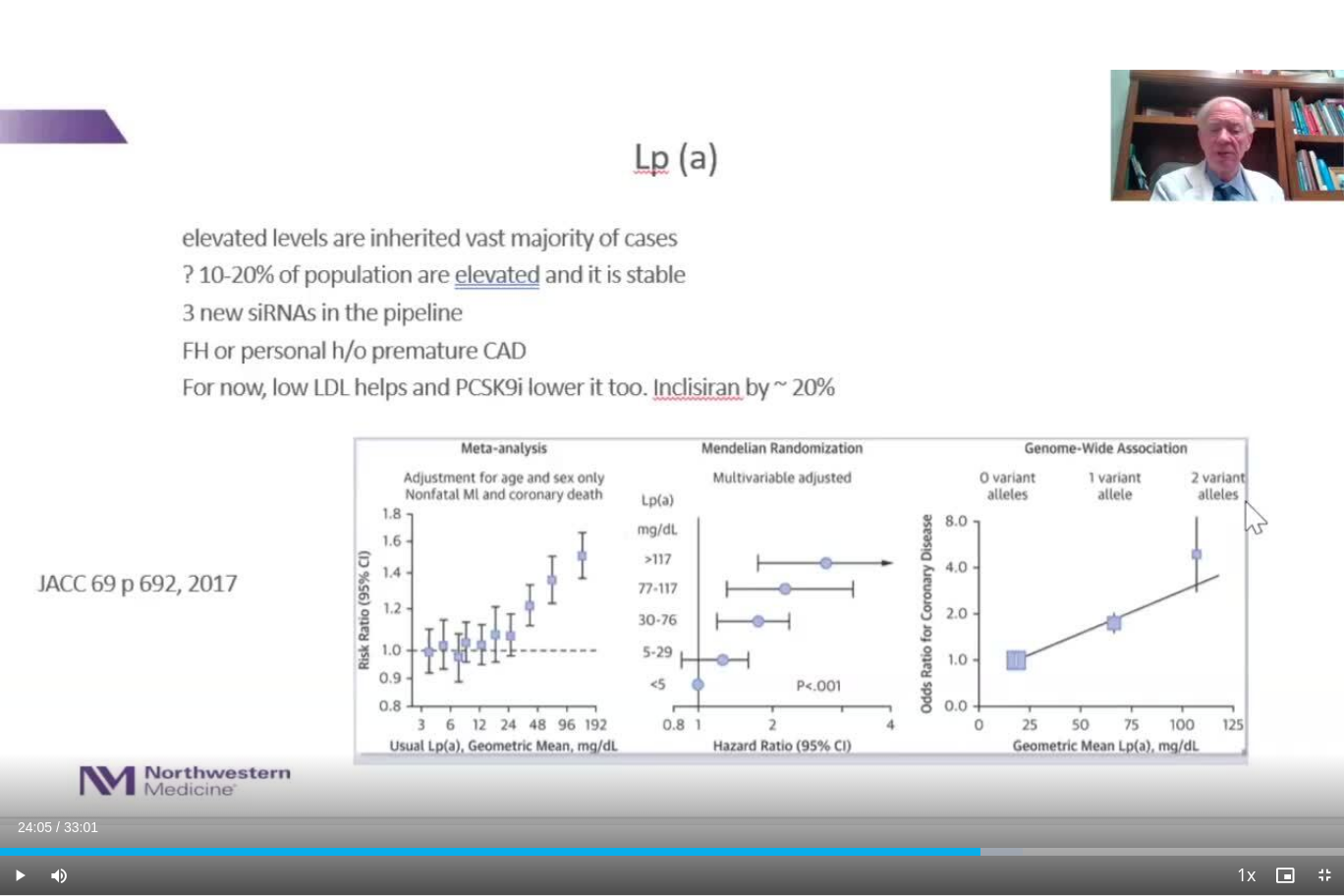 click on "10 seconds
Tap to unmute" at bounding box center (672, 447) 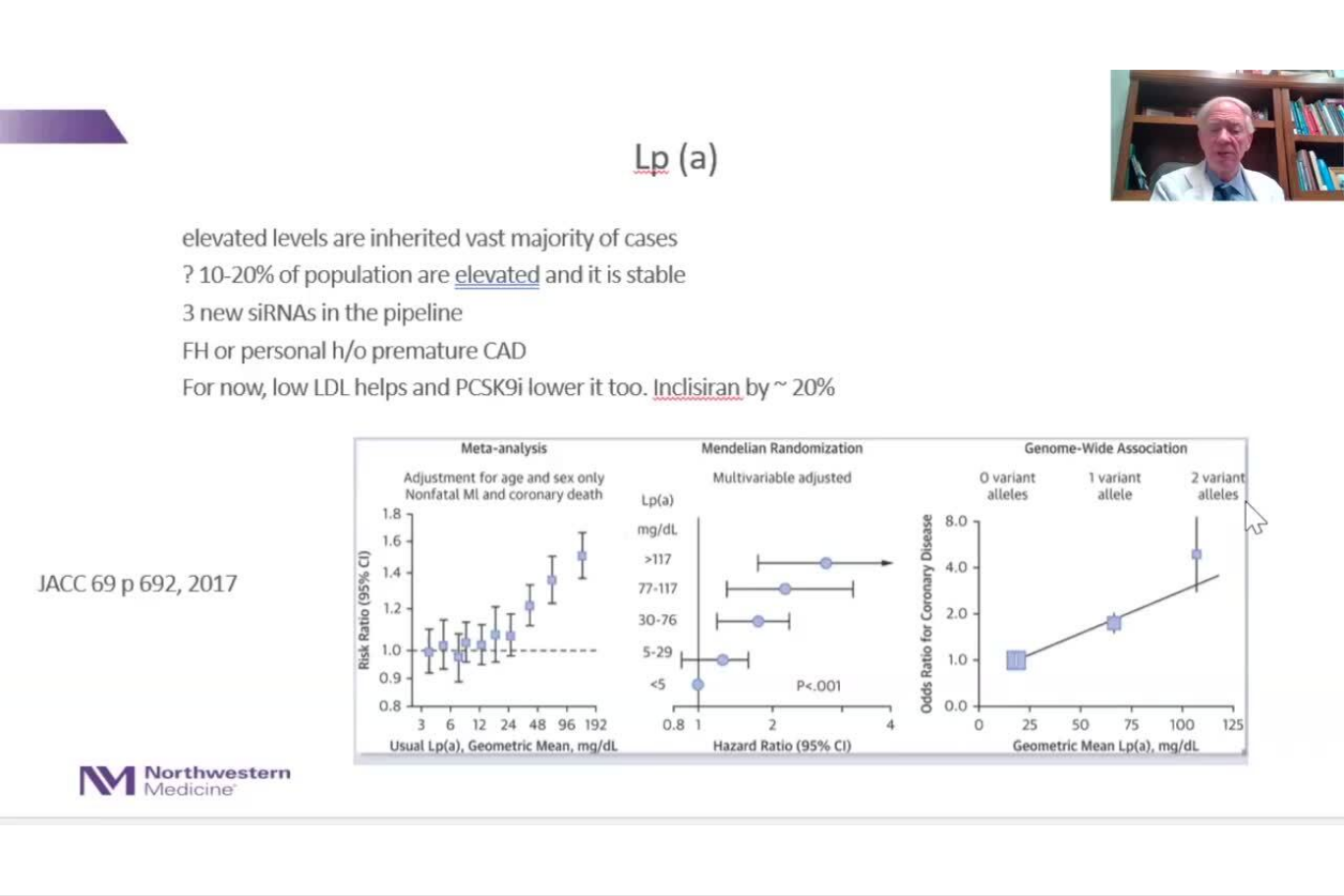 click on "10 seconds
Tap to unmute" at bounding box center [672, 447] 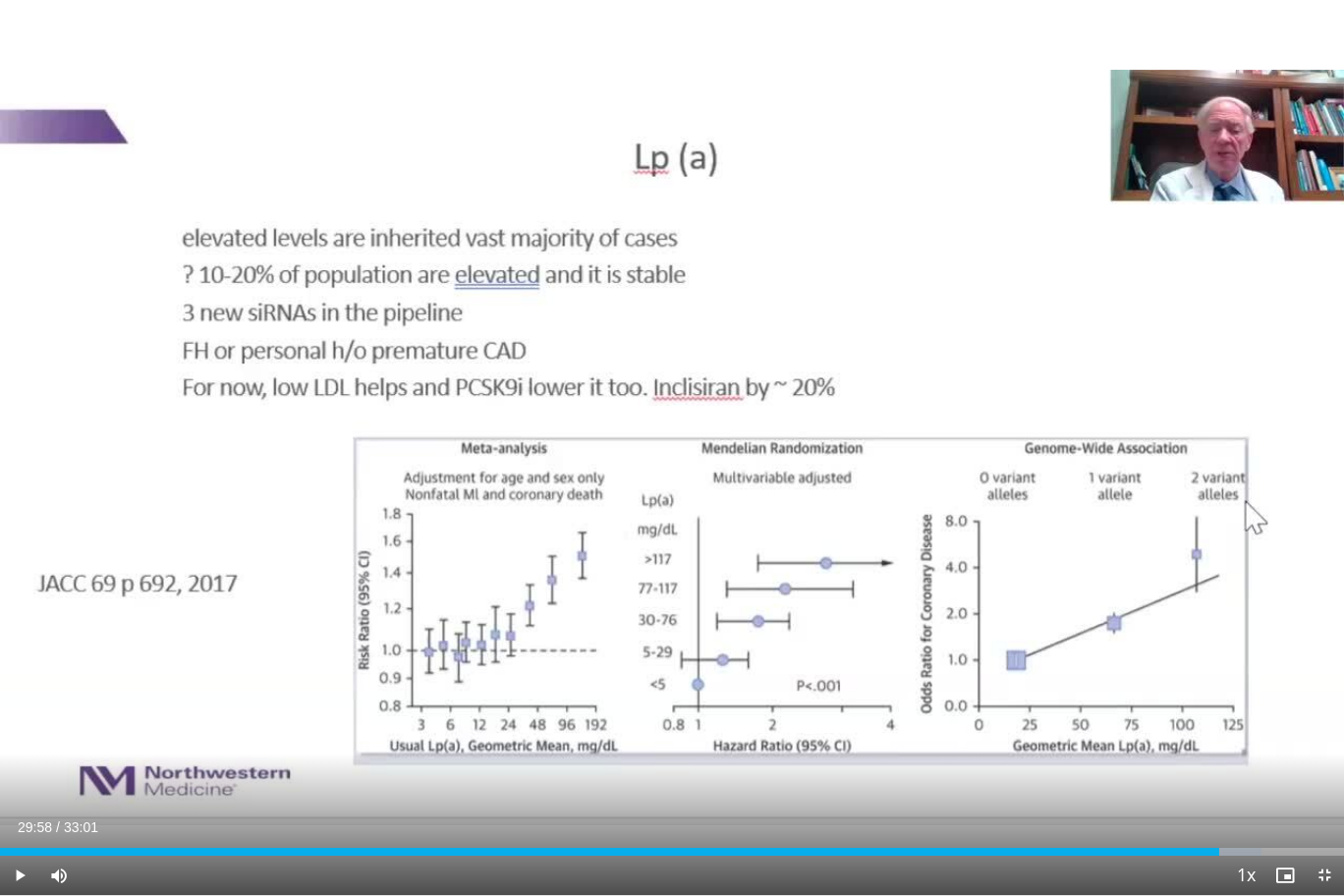click on "10 seconds
Tap to unmute" at bounding box center (672, 447) 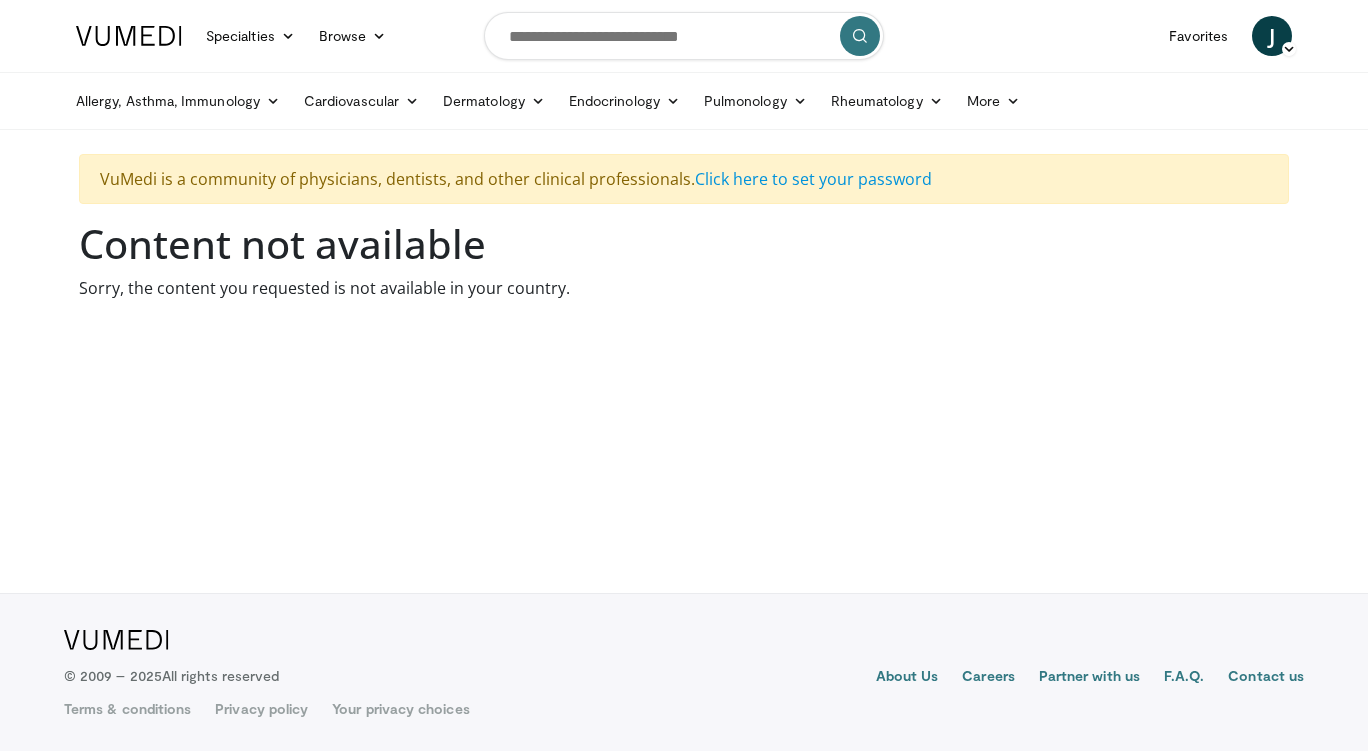 scroll, scrollTop: 0, scrollLeft: 0, axis: both 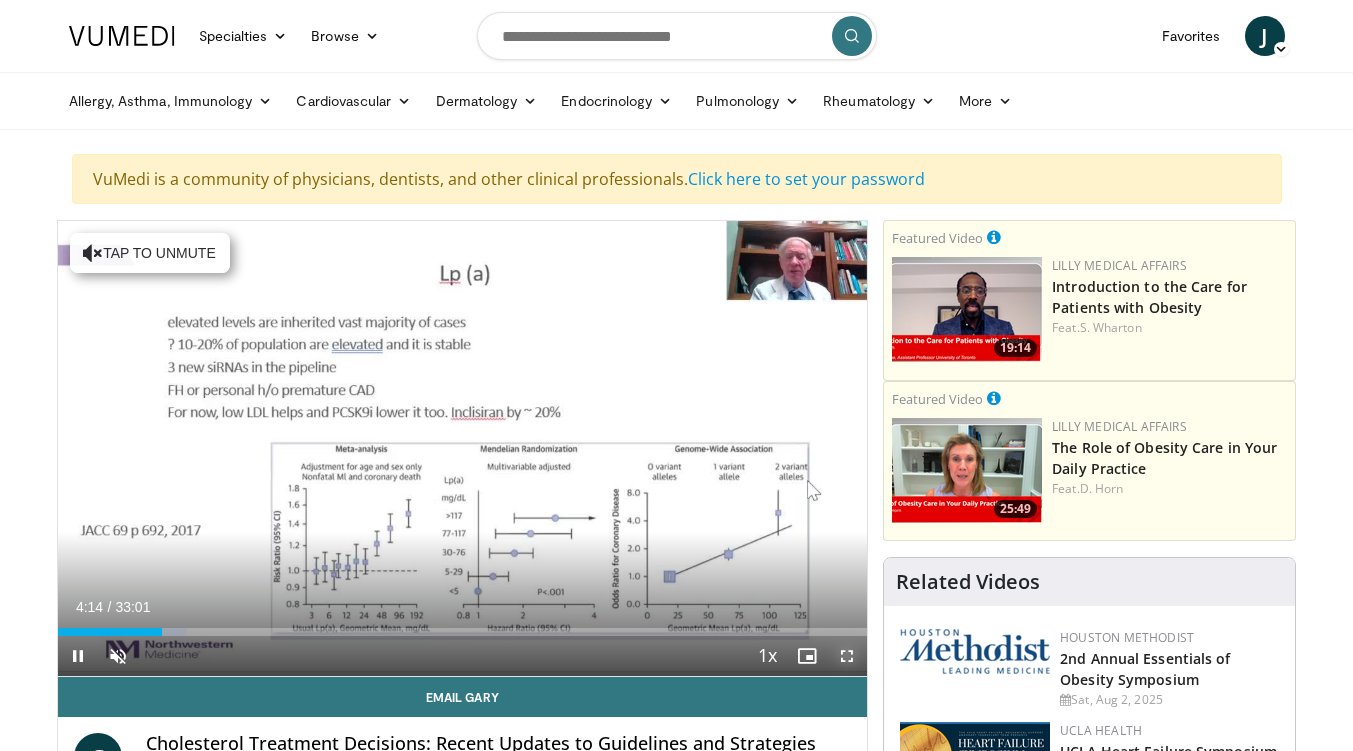 click at bounding box center [847, 656] 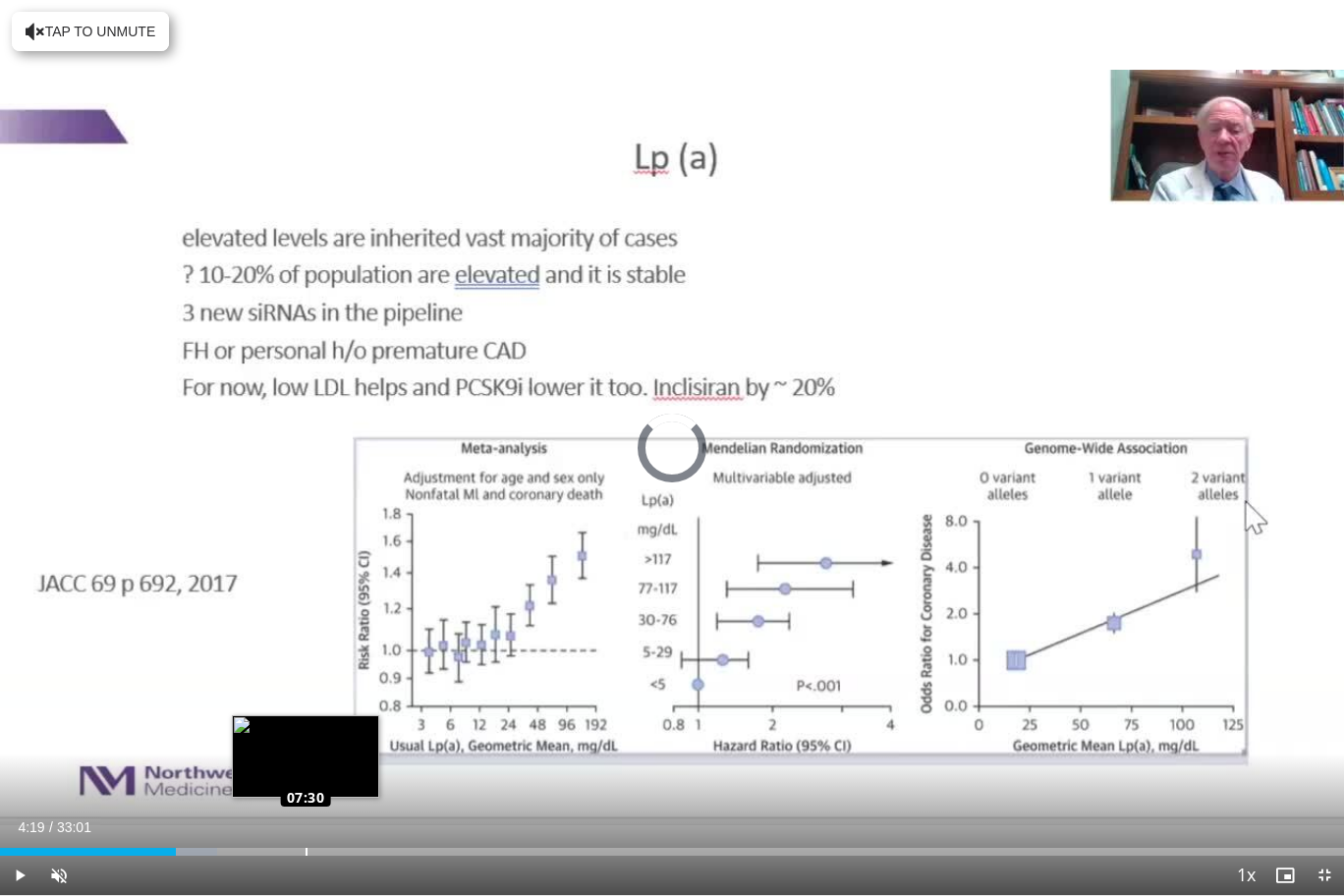 click on "Loaded :  16.15% 04:19 07:30" at bounding box center [672, 852] 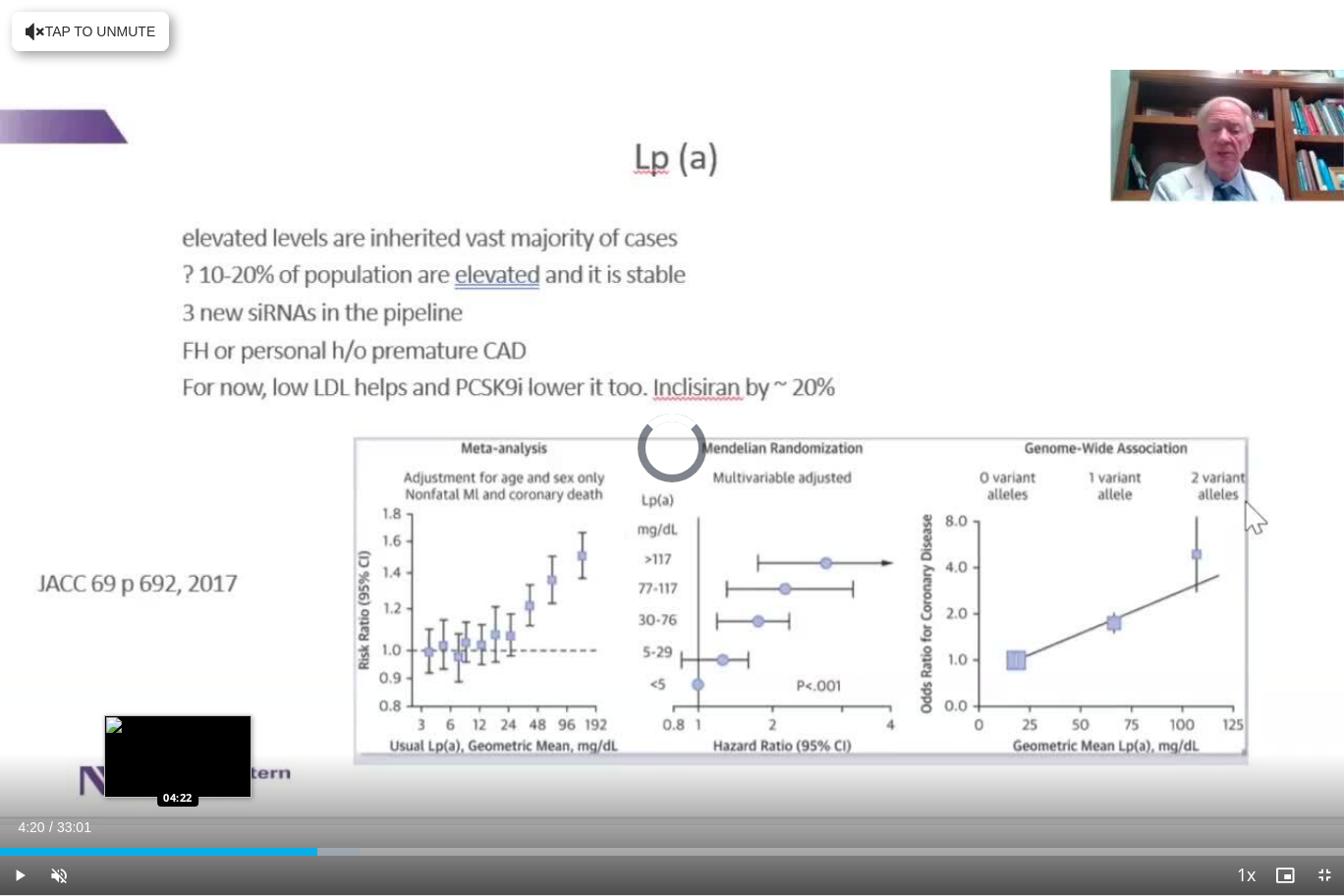 click on "04:20" at bounding box center [158, 852] 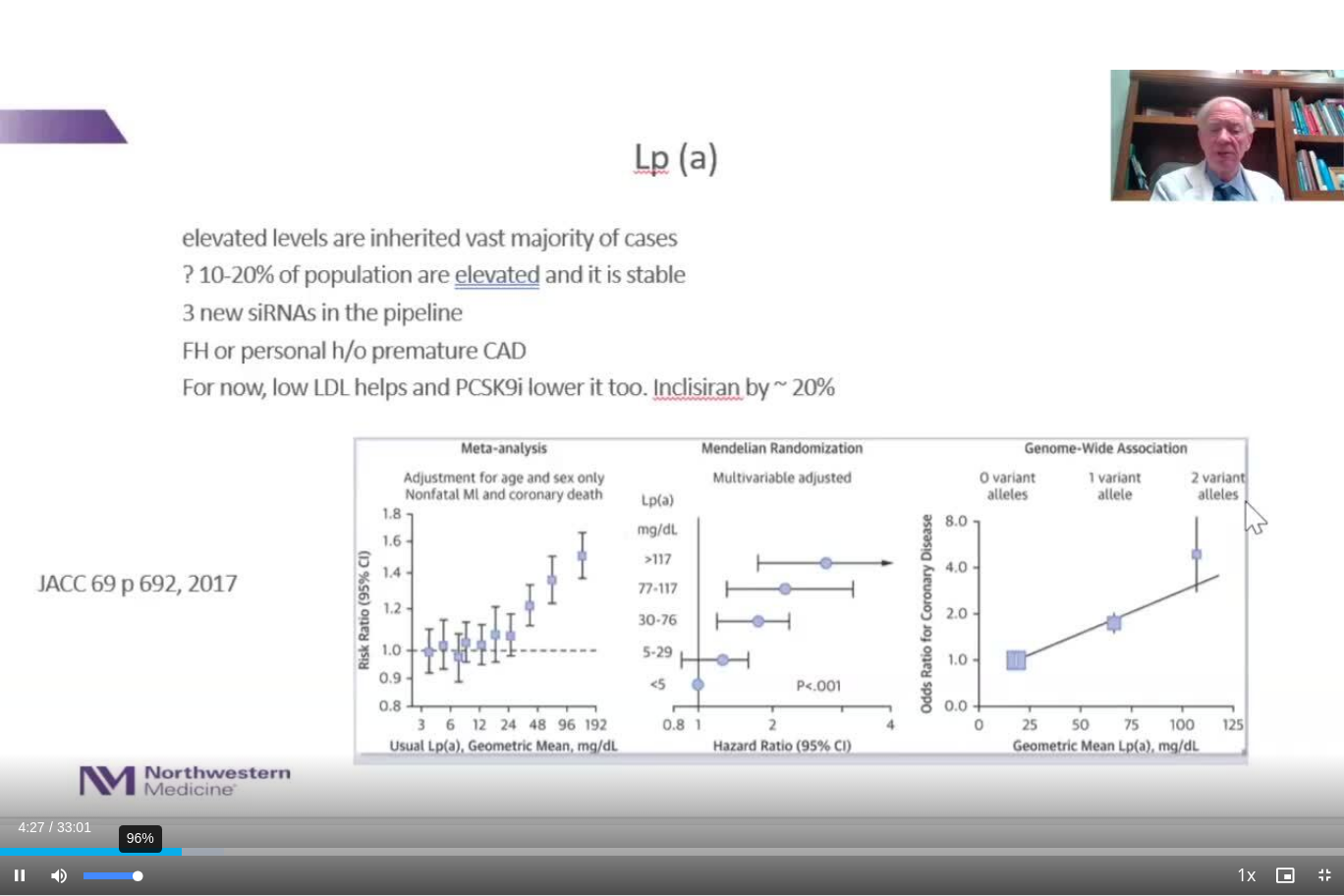 click on "96%" at bounding box center (111, 875) 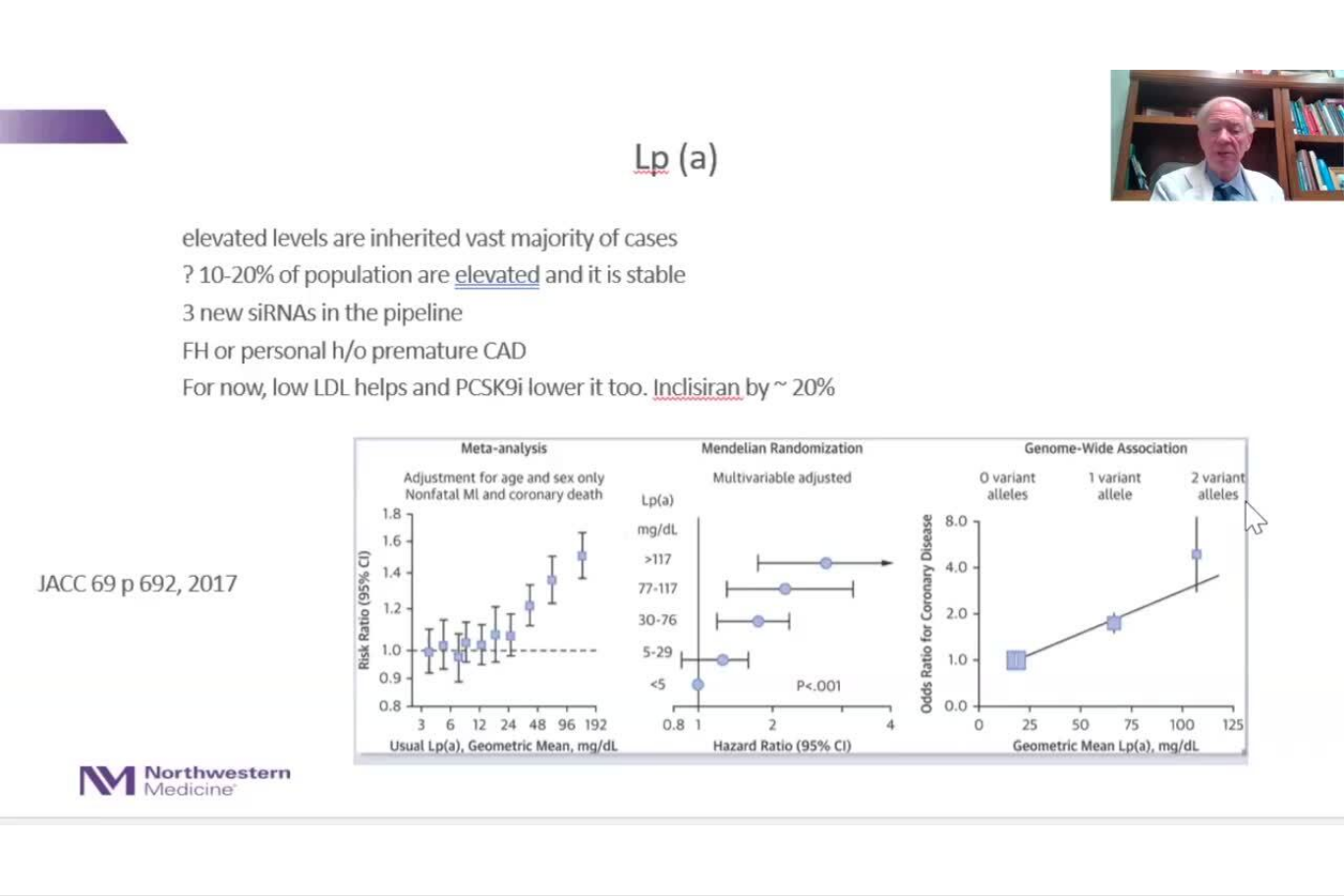 click on "**********" at bounding box center [672, 448] 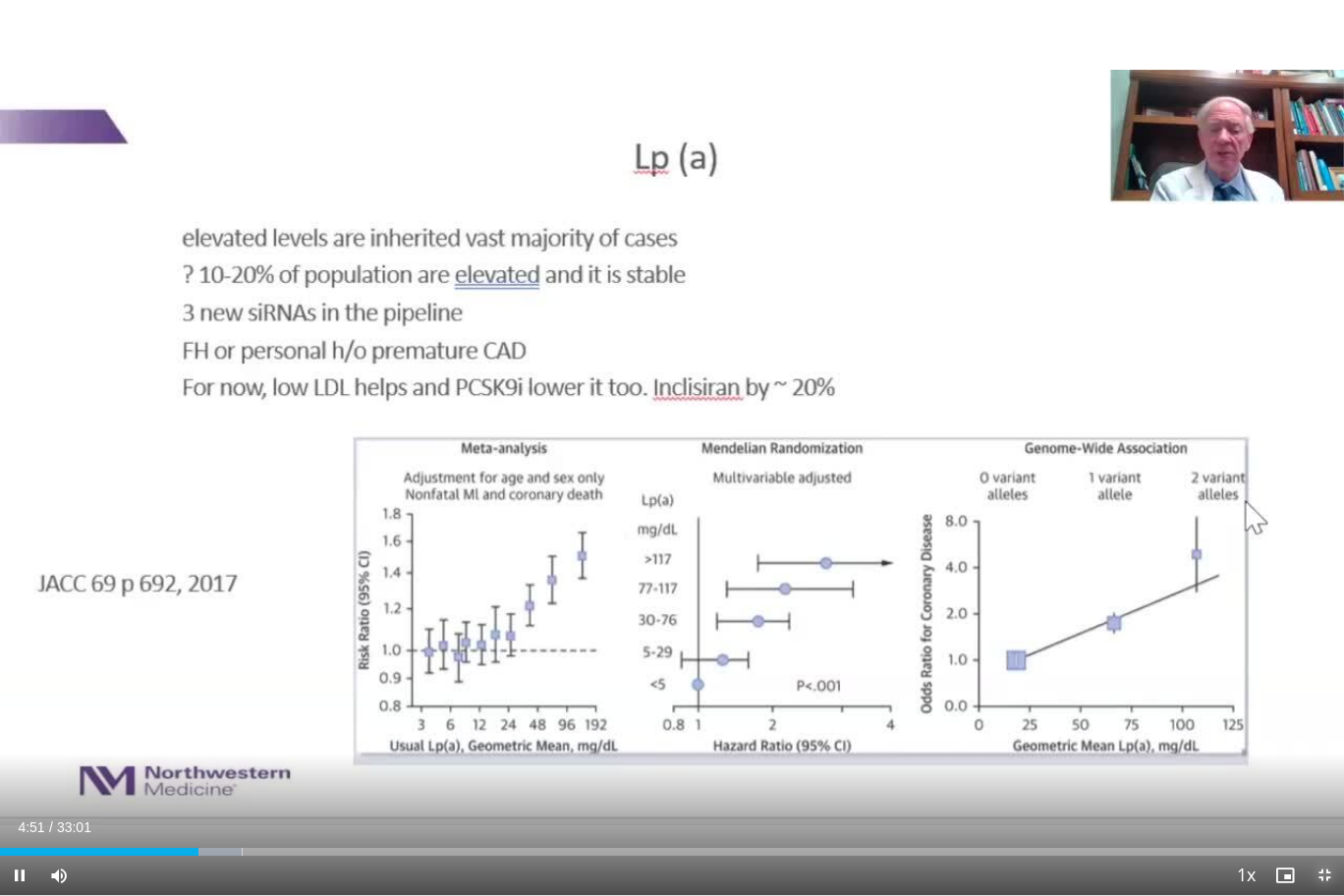click at bounding box center (1324, 875) 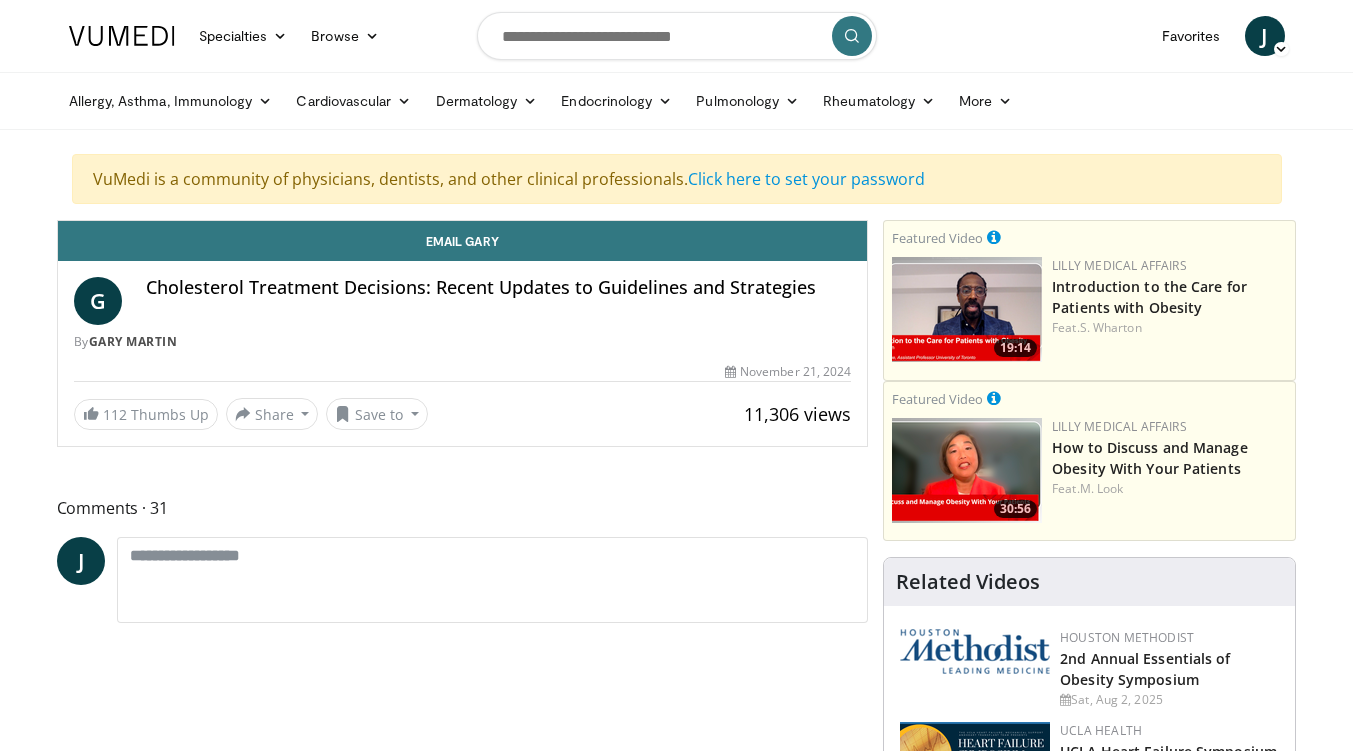 scroll, scrollTop: 0, scrollLeft: 0, axis: both 